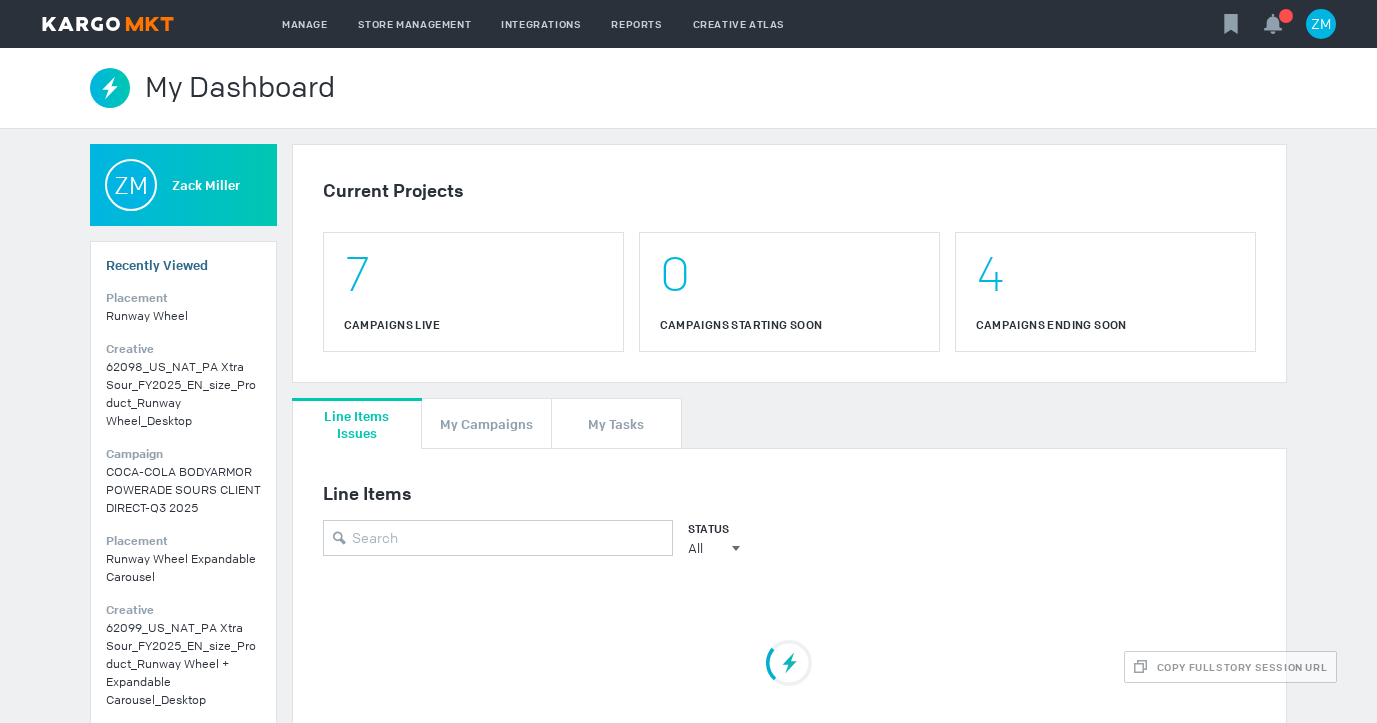 scroll, scrollTop: 0, scrollLeft: 0, axis: both 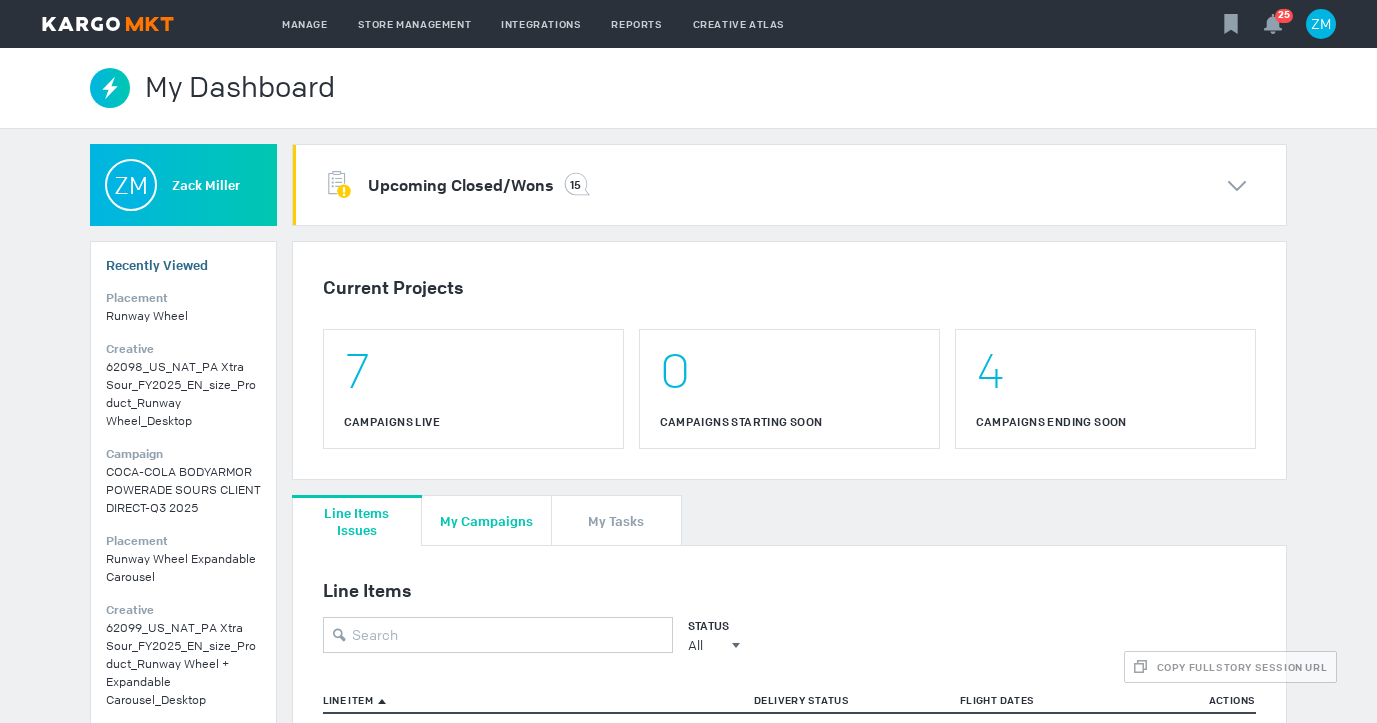 click on "My Campaigns" at bounding box center [486, 520] 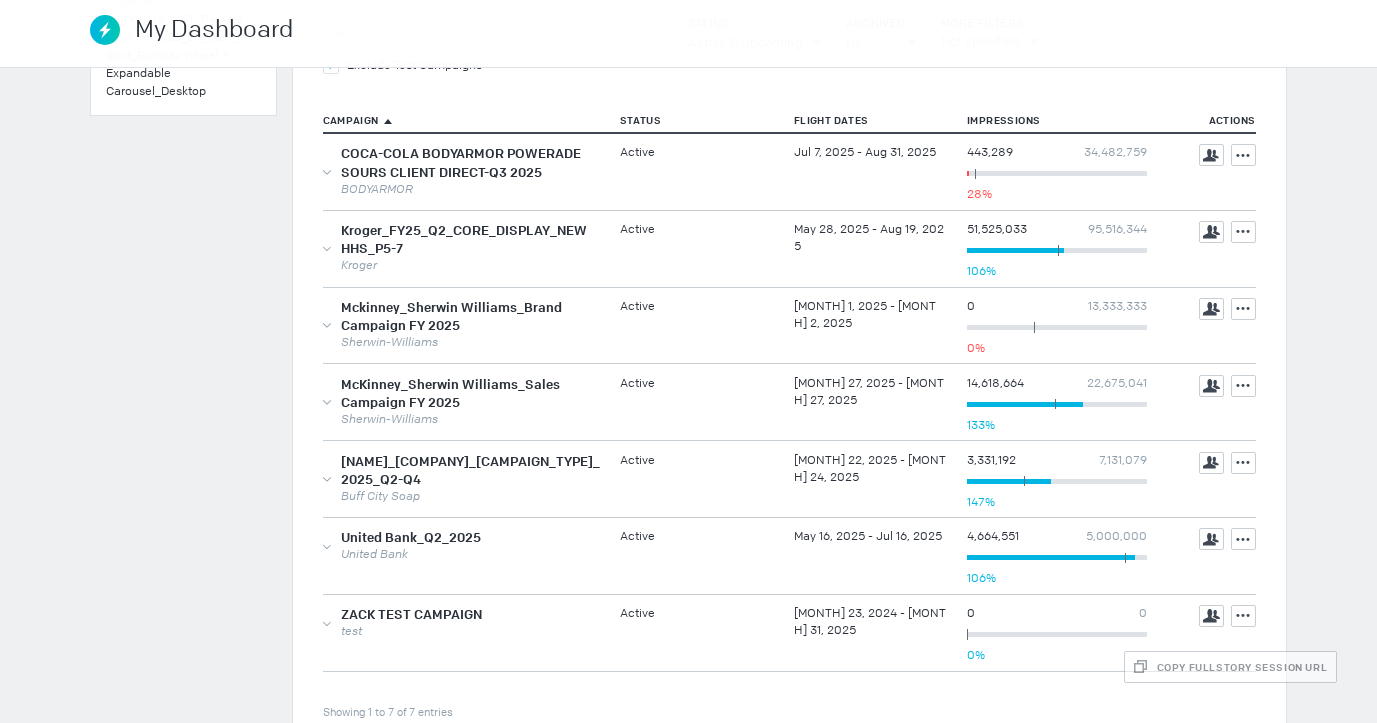 scroll, scrollTop: 656, scrollLeft: 0, axis: vertical 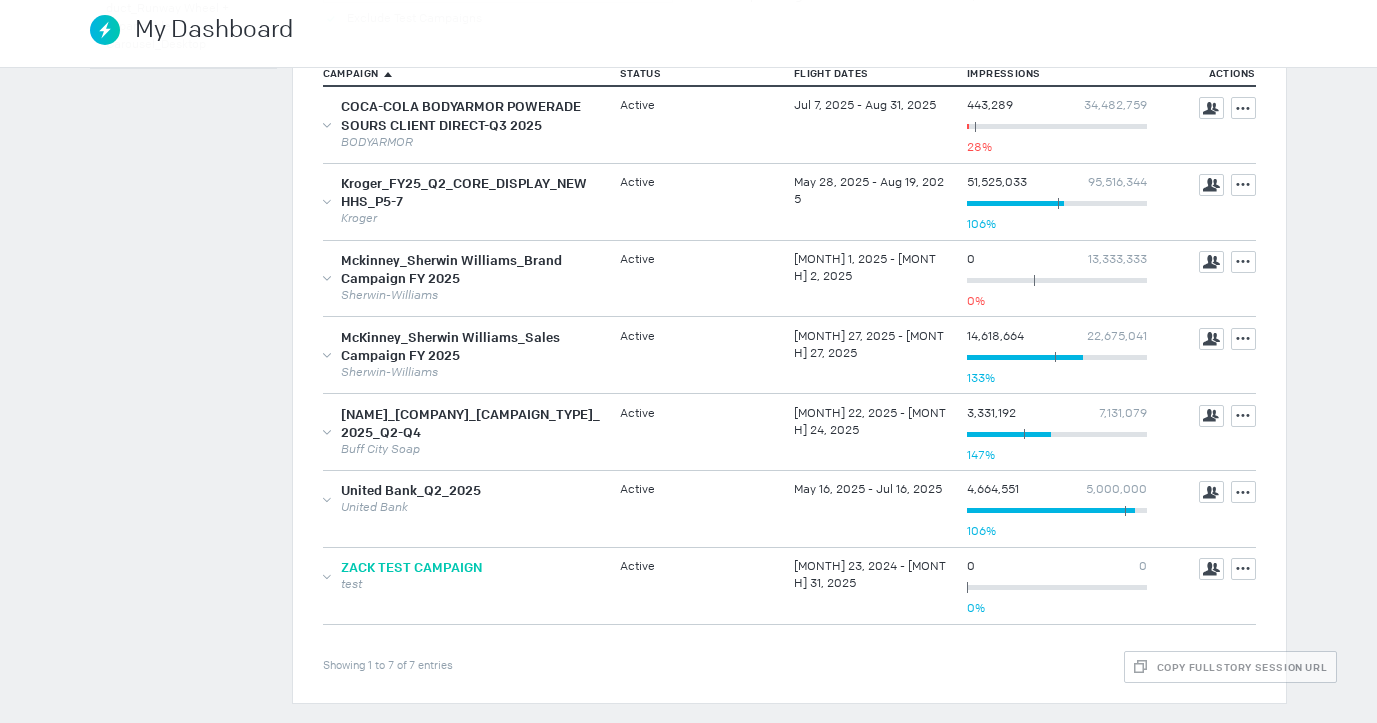 click on "ZACK TEST CAMPAIGN" at bounding box center (411, 567) 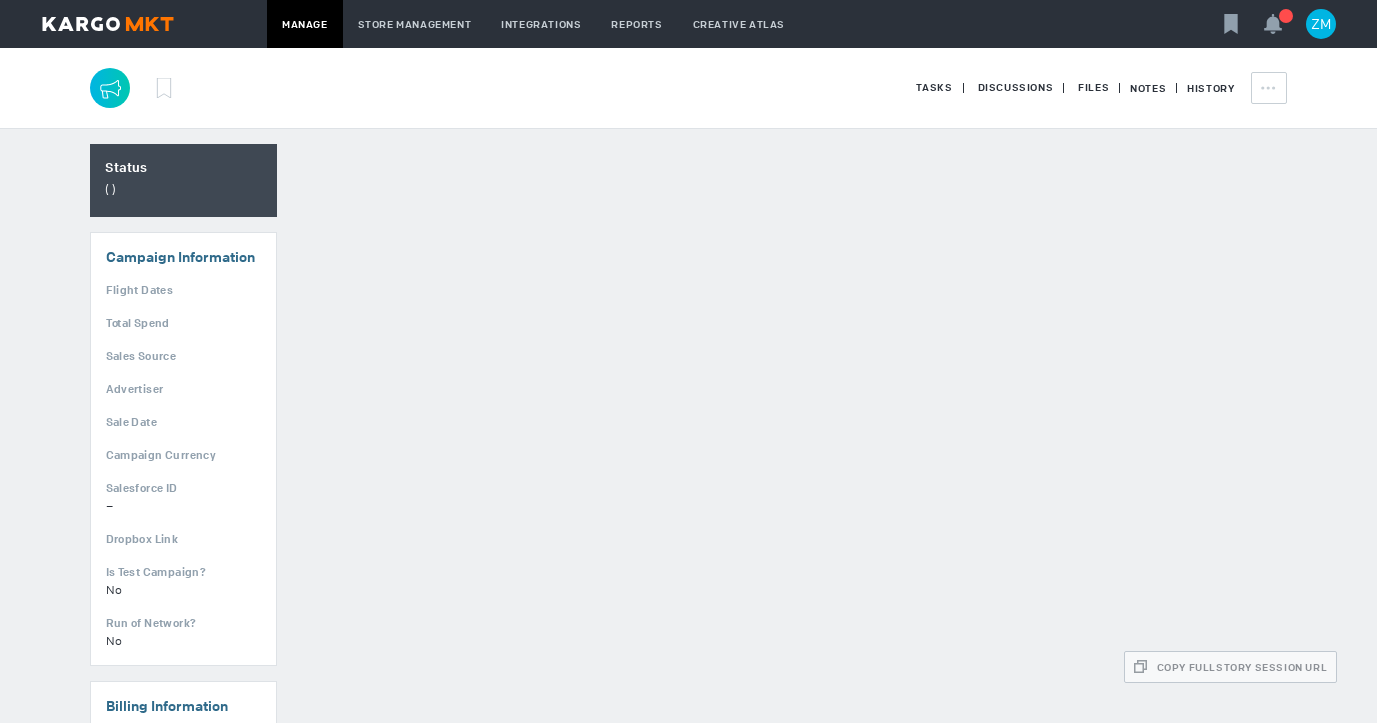 scroll, scrollTop: 0, scrollLeft: 0, axis: both 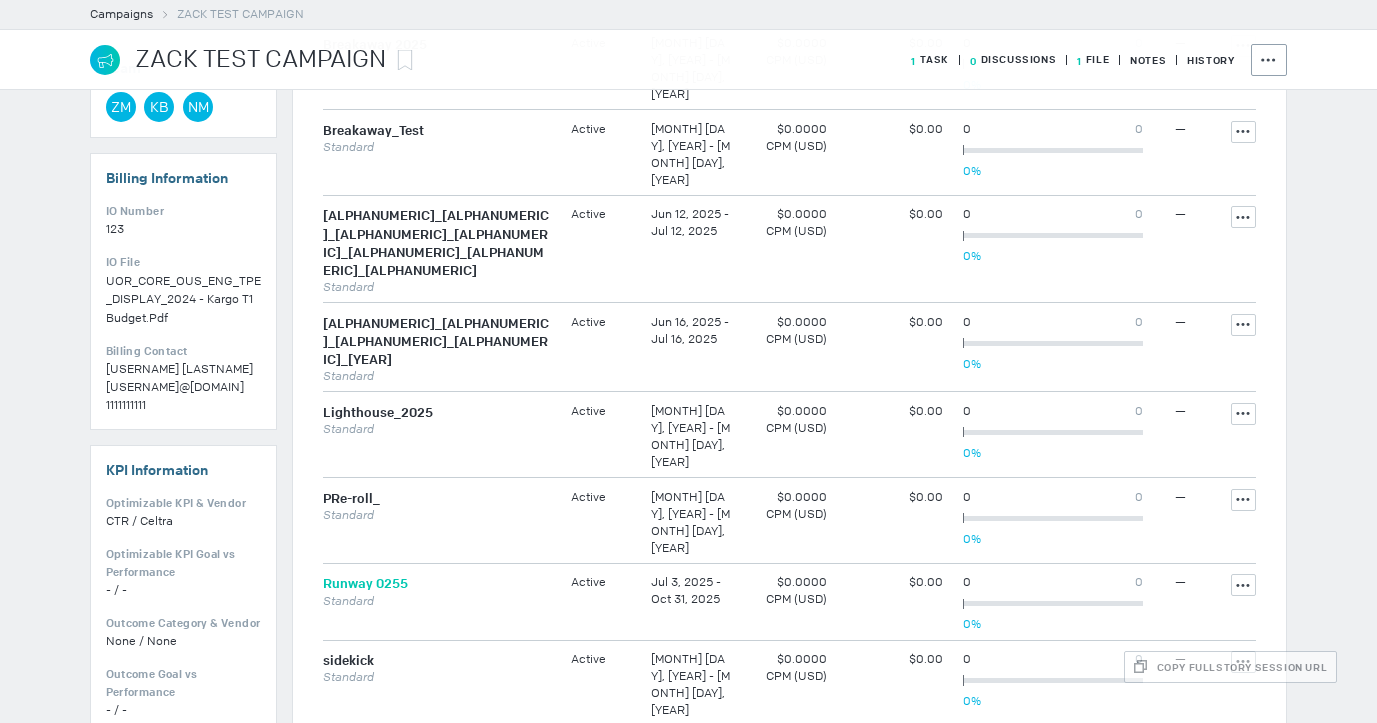 click on "Runway 0255" at bounding box center [365, 584] 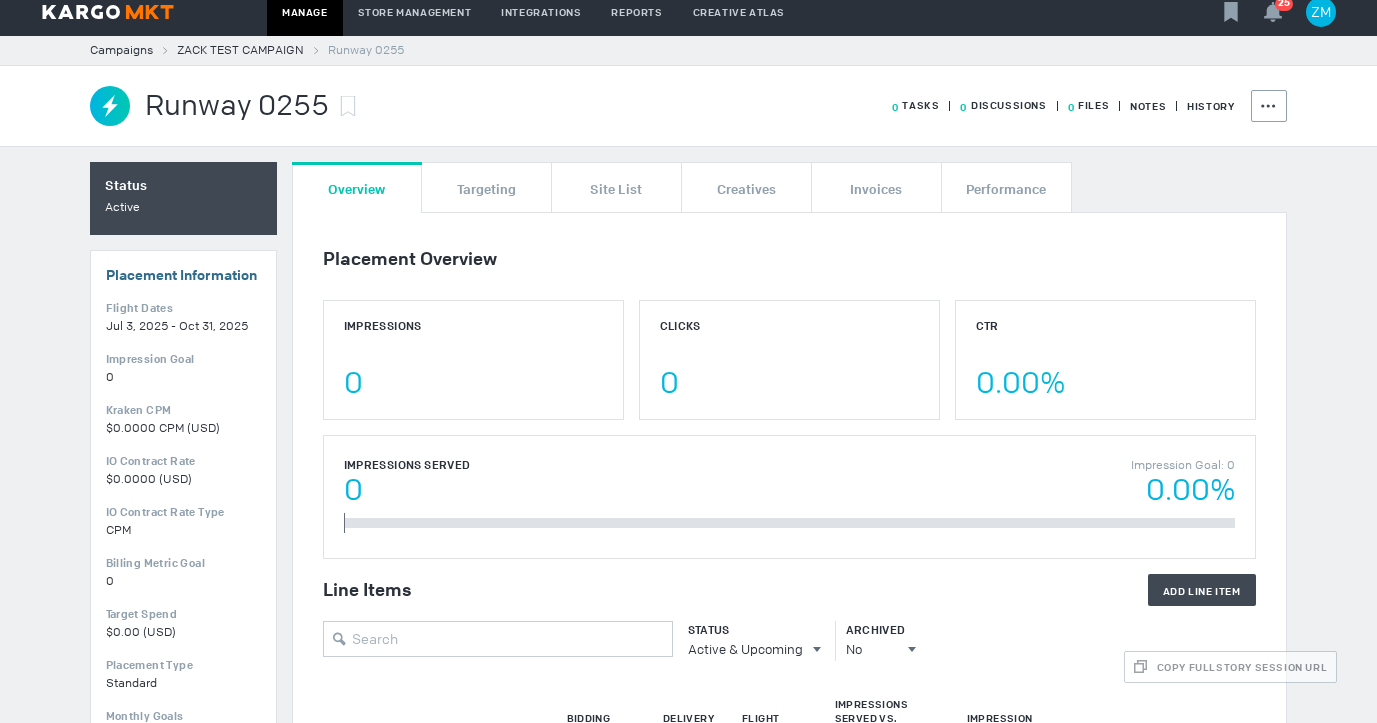 scroll, scrollTop: 0, scrollLeft: 0, axis: both 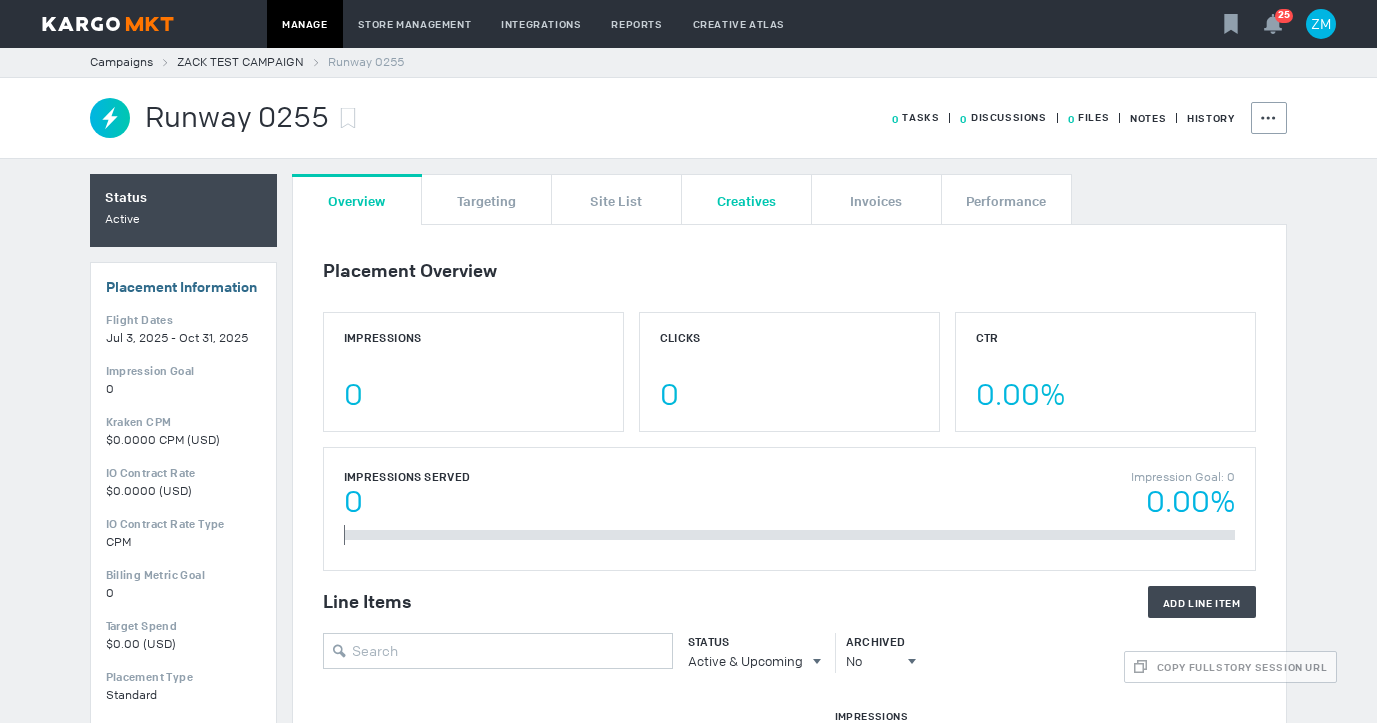 click on "Creatives" at bounding box center [746, 199] 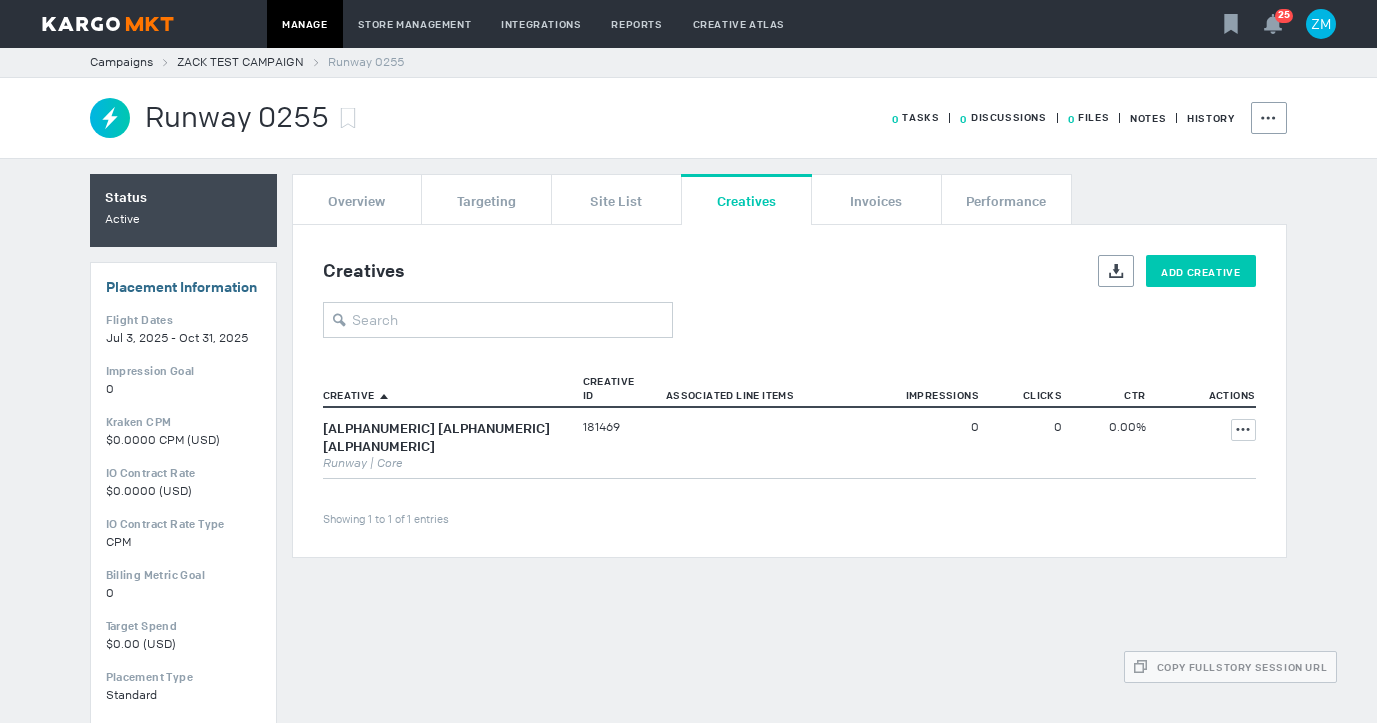 click on "Add Creative" at bounding box center [1200, 271] 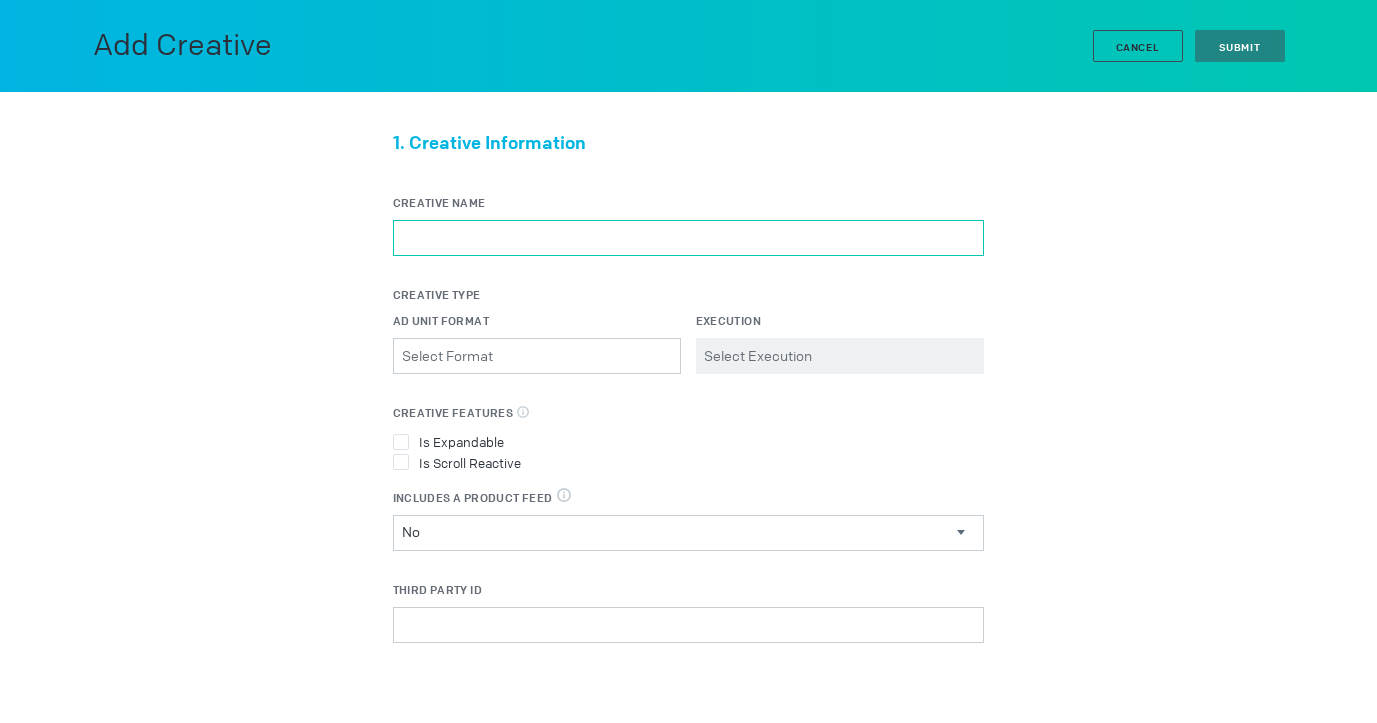 click on "Creative Name" at bounding box center [688, 238] 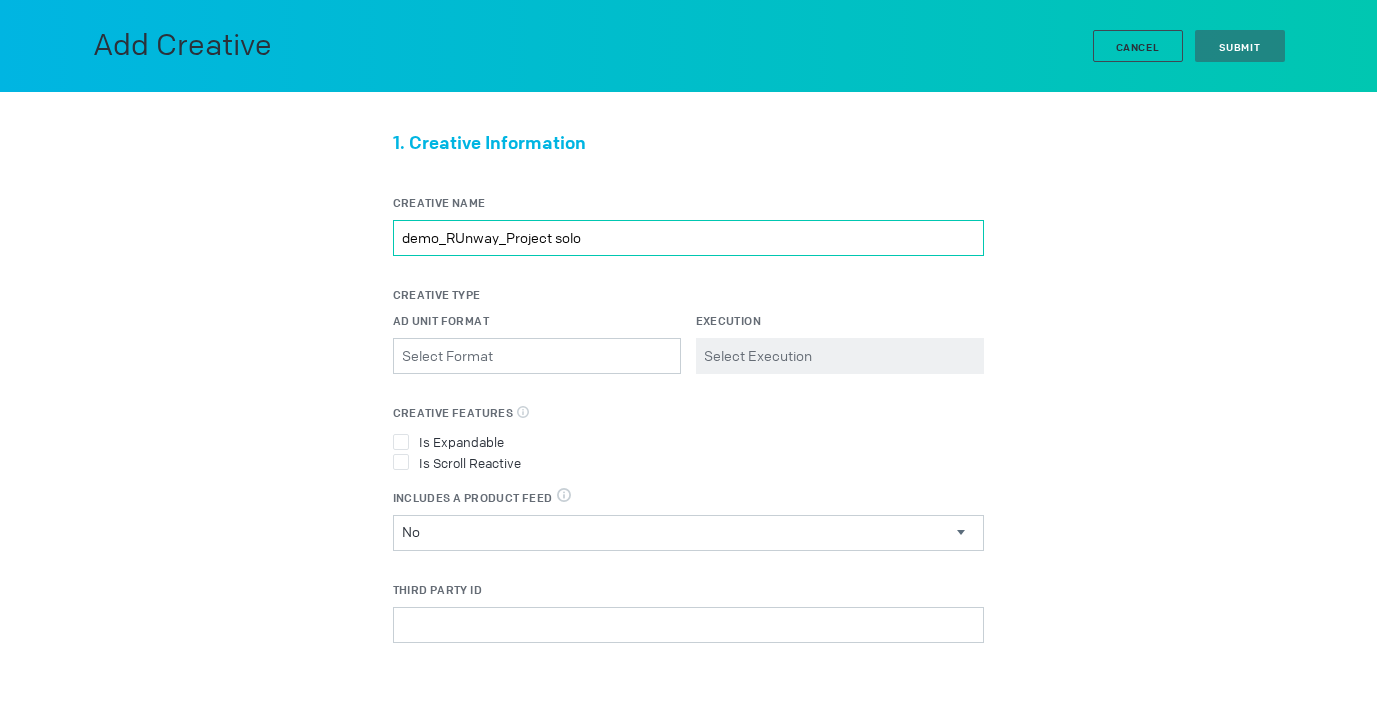 type on "demo_RUnway_Project solo" 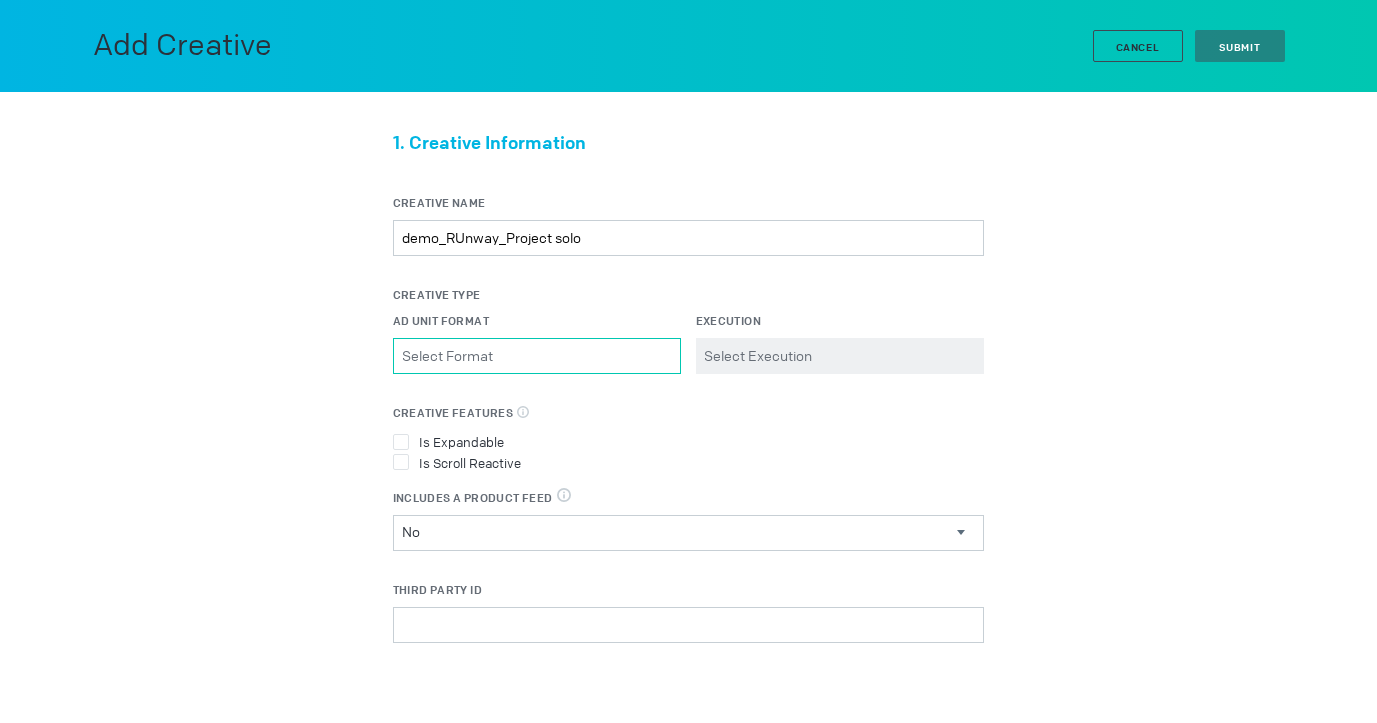 click on "Ad Unit Format Please select a valid item" at bounding box center [537, 356] 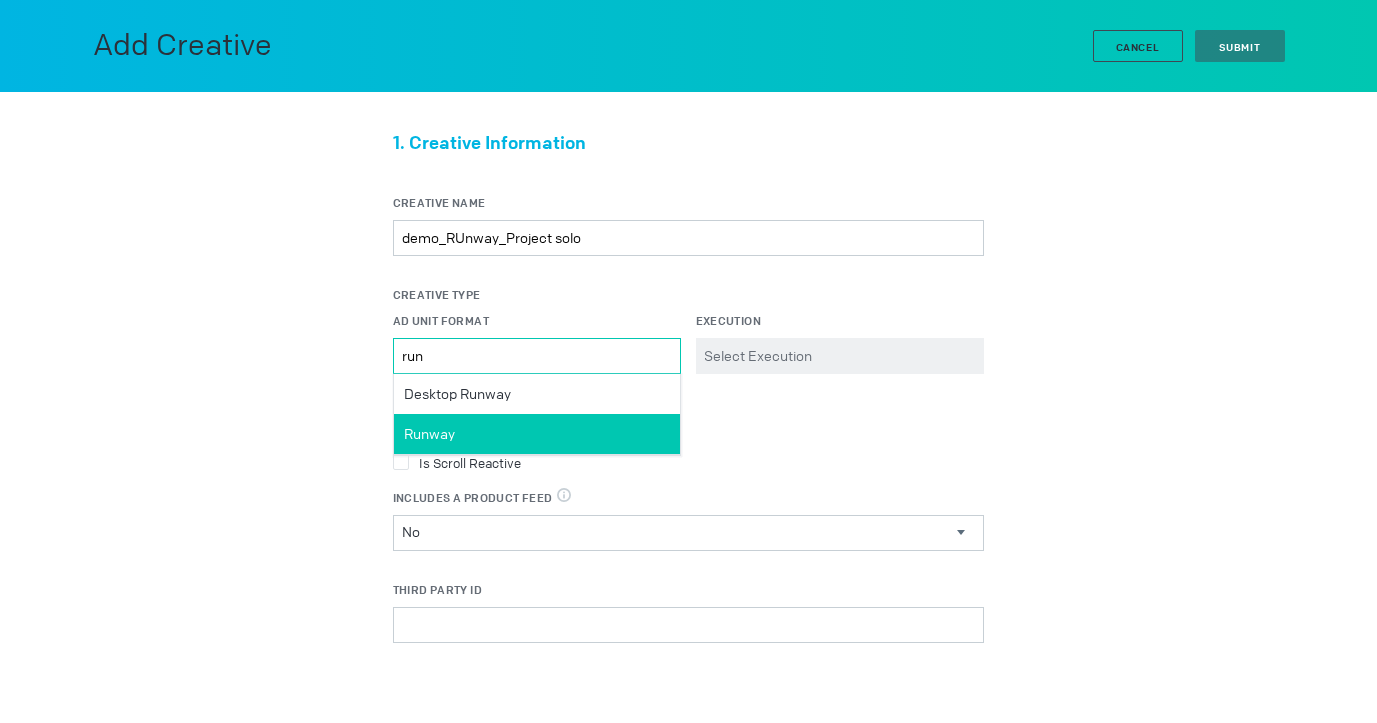 type on "run" 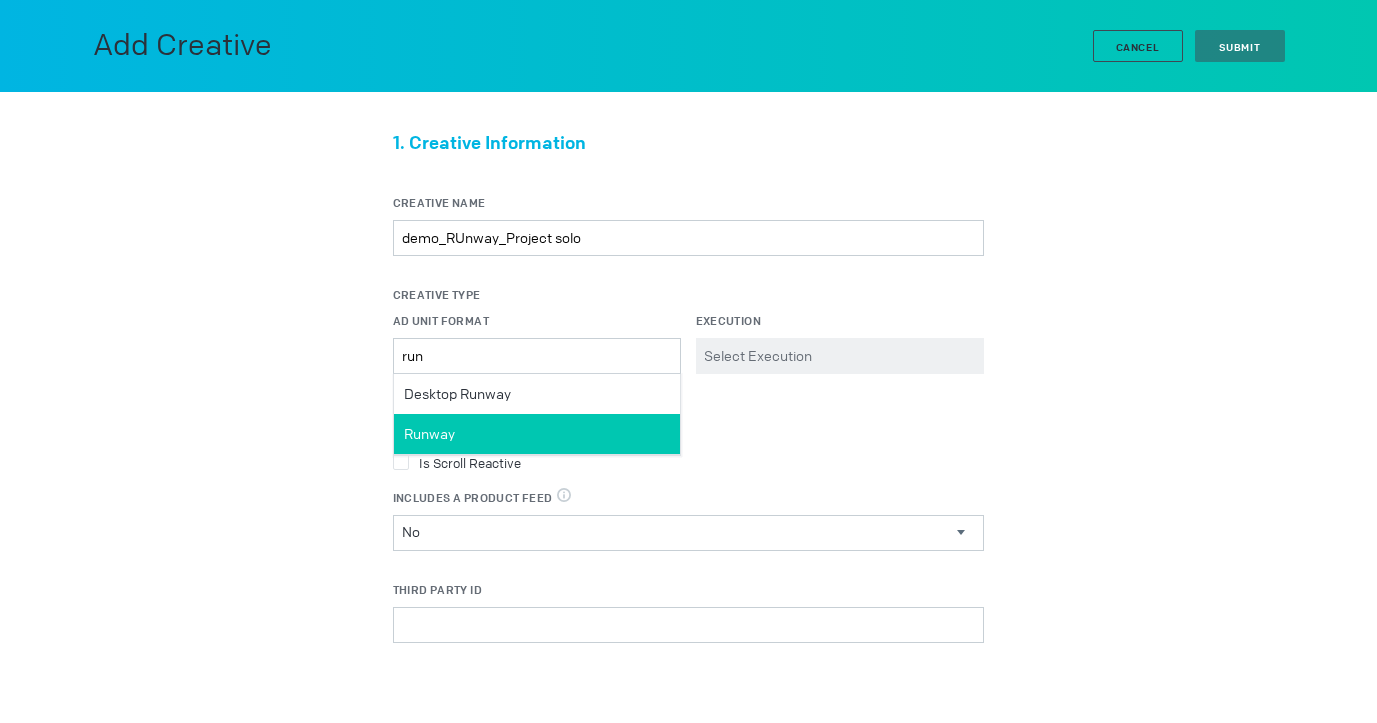 click on "Runway" at bounding box center (537, 434) 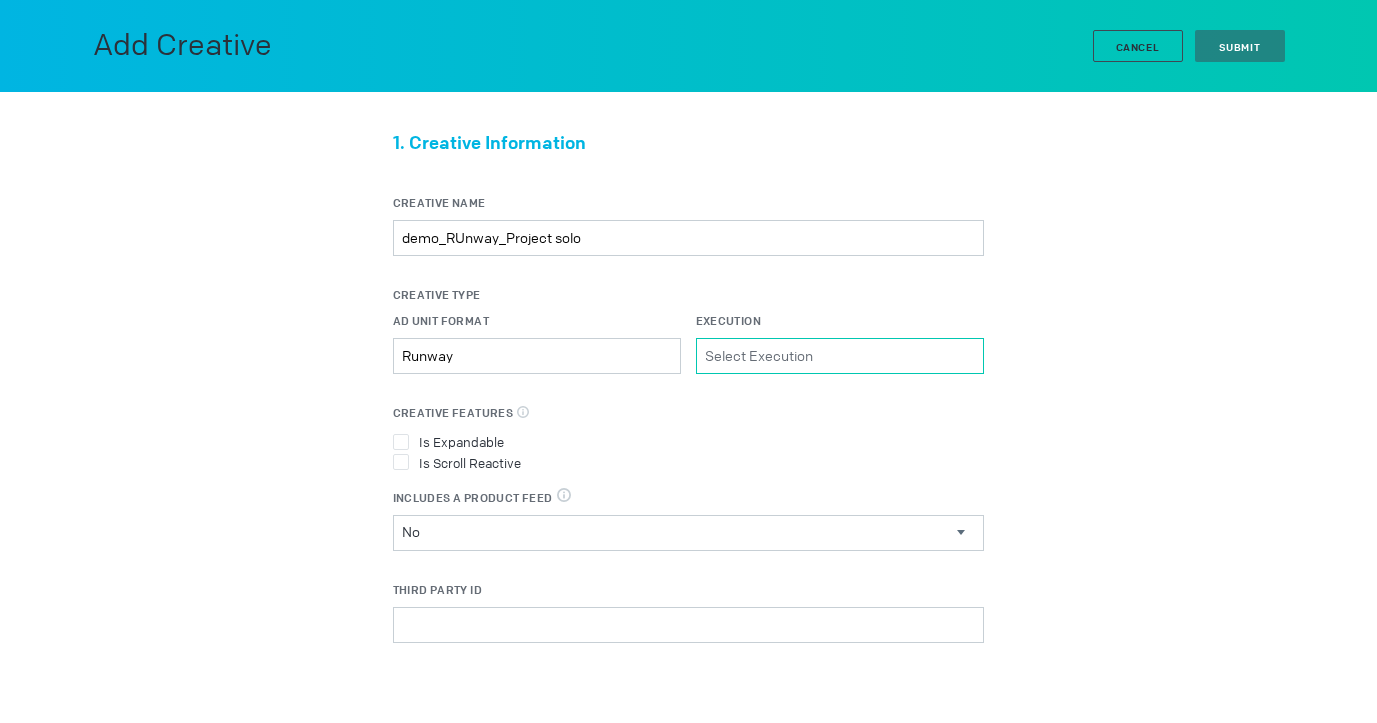 click on "Execution Please select a valid item" at bounding box center (840, 356) 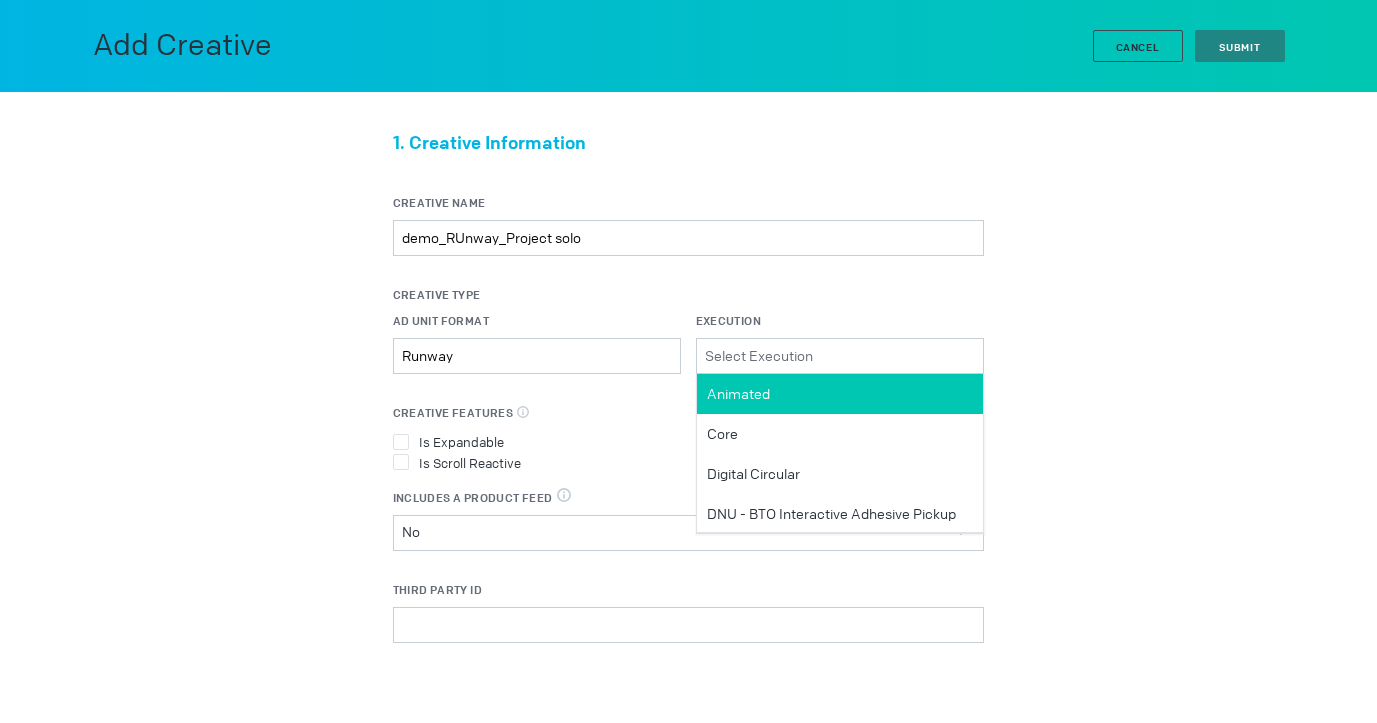 click on "Animated" at bounding box center (840, 394) 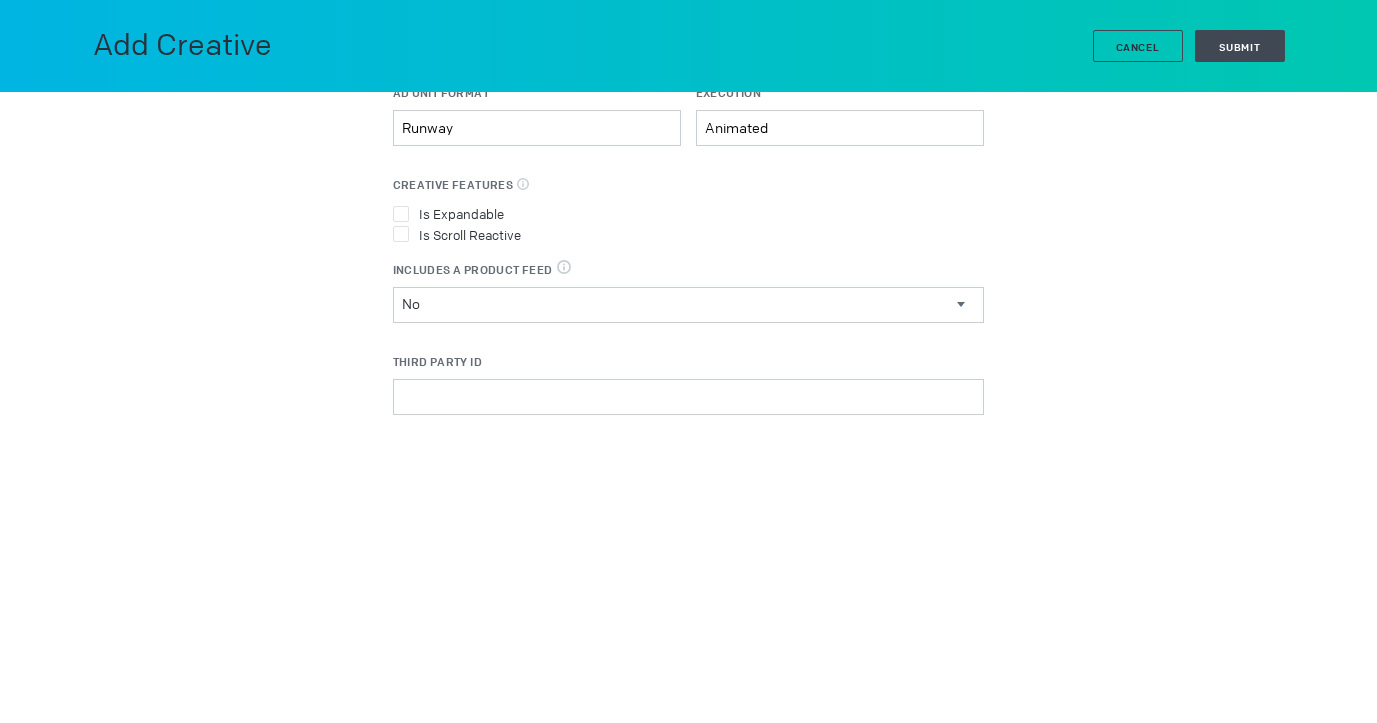 scroll, scrollTop: 238, scrollLeft: 0, axis: vertical 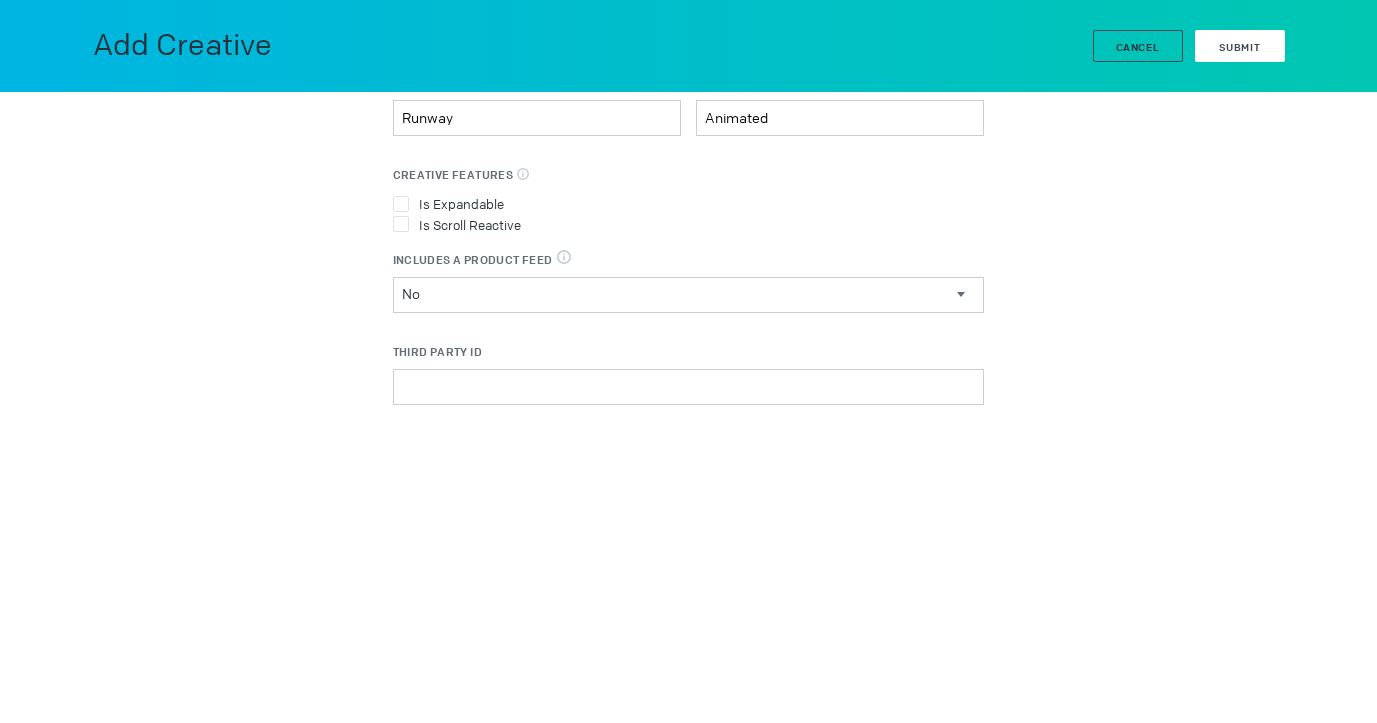 click on "Submit" at bounding box center [1240, 46] 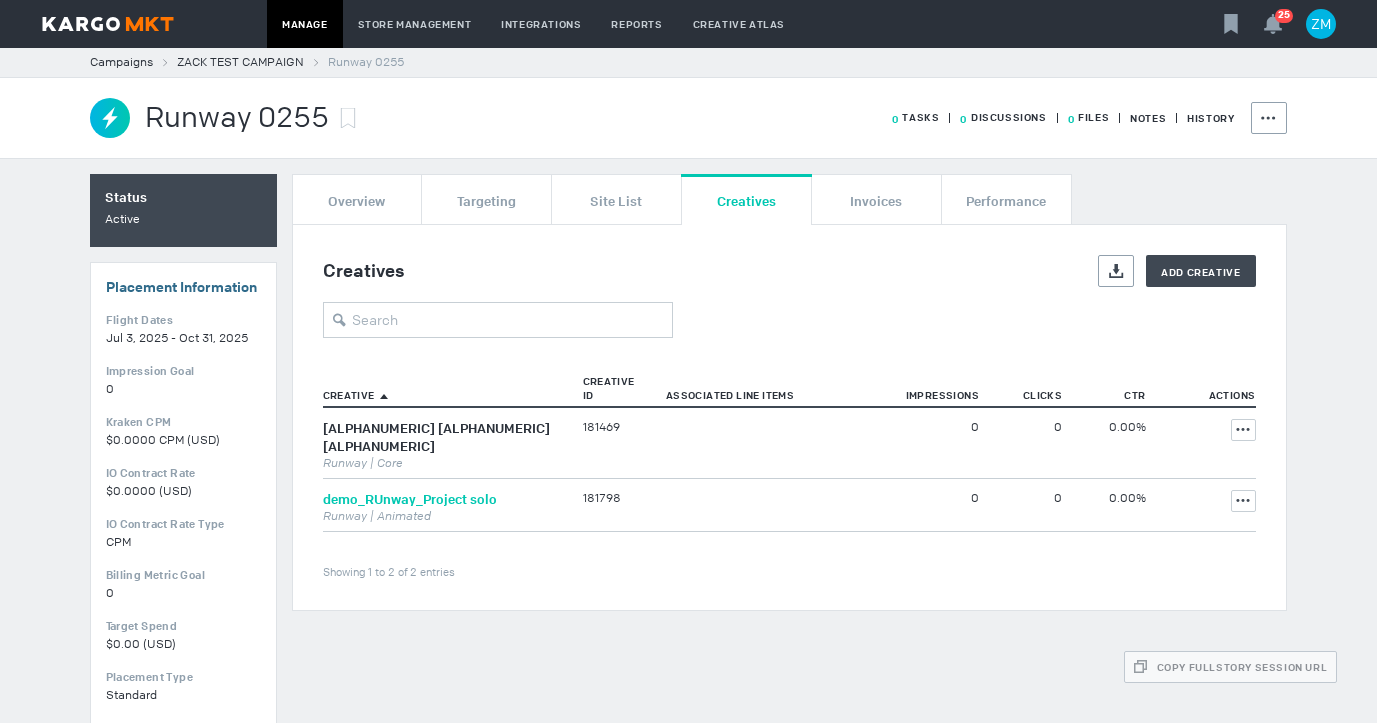 click on "demo_RUnway_Project solo" at bounding box center (410, 499) 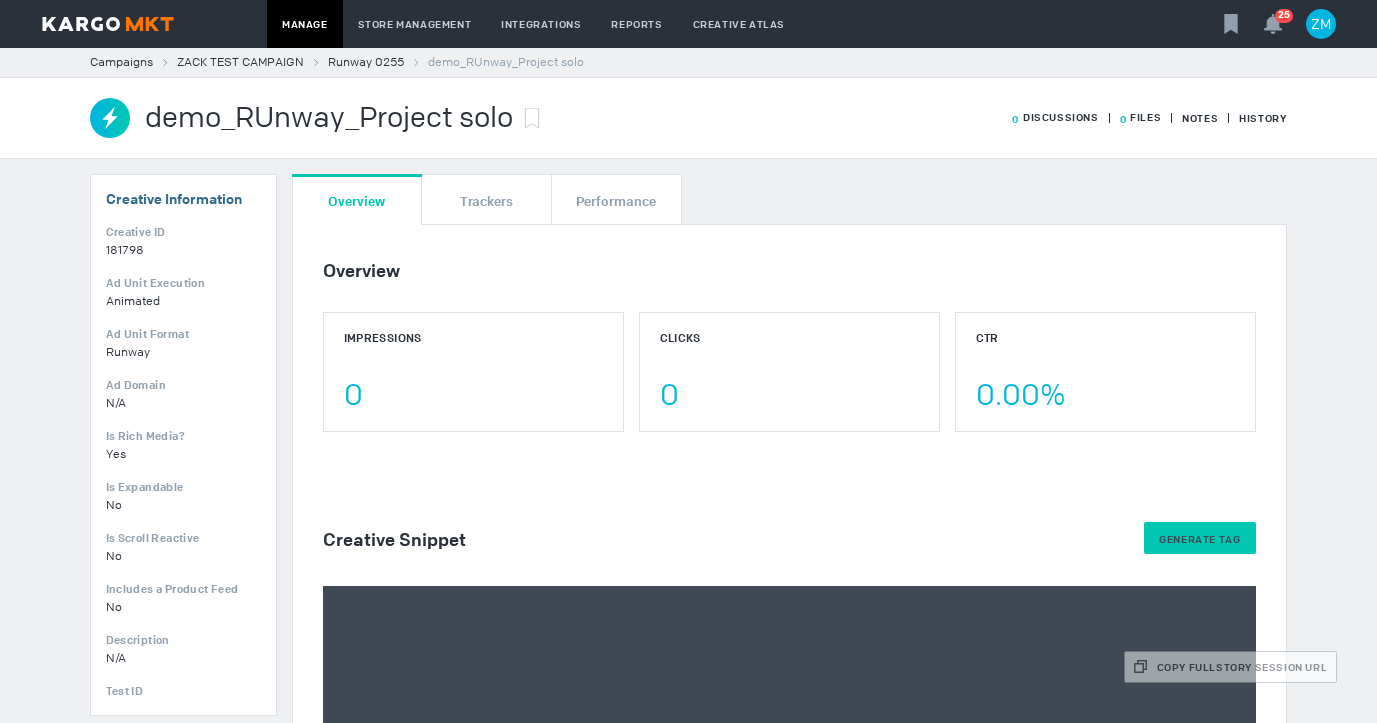 click on "Generate Tag" at bounding box center (1199, 539) 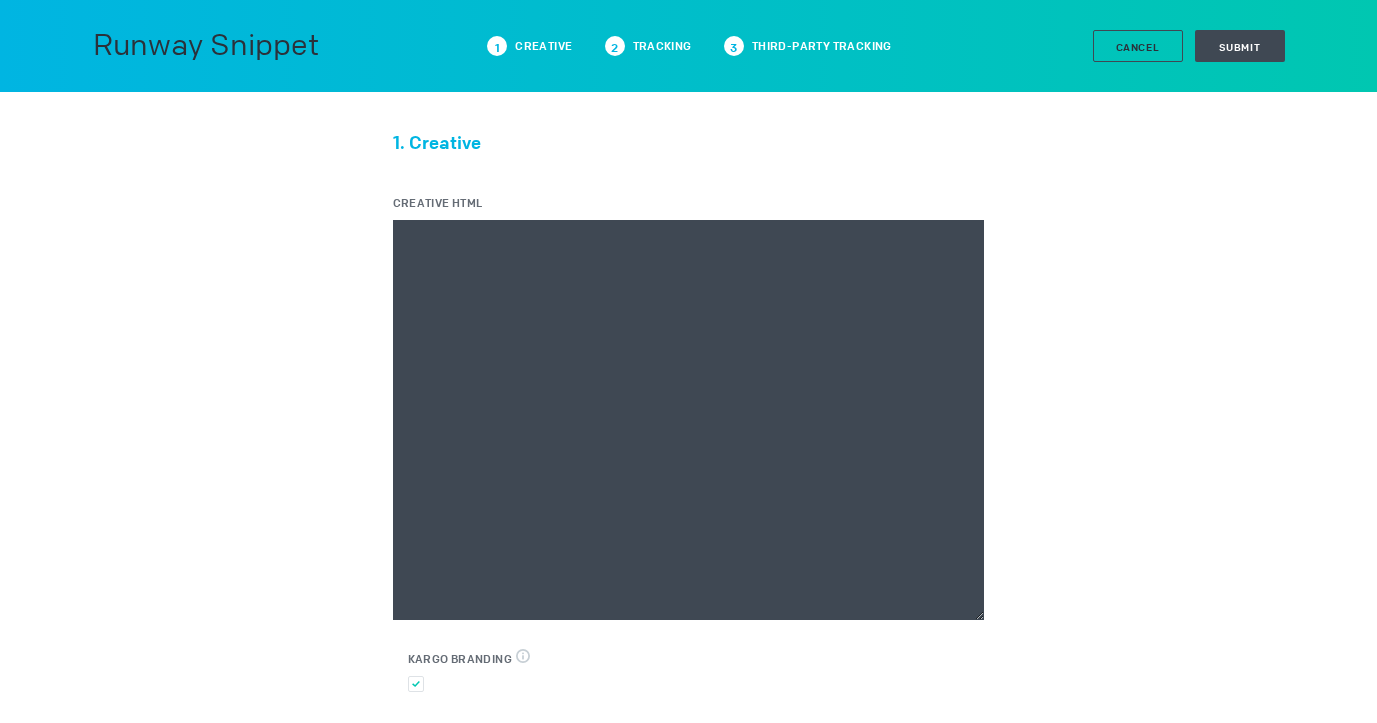 click on "Creative HTML" at bounding box center (688, 420) 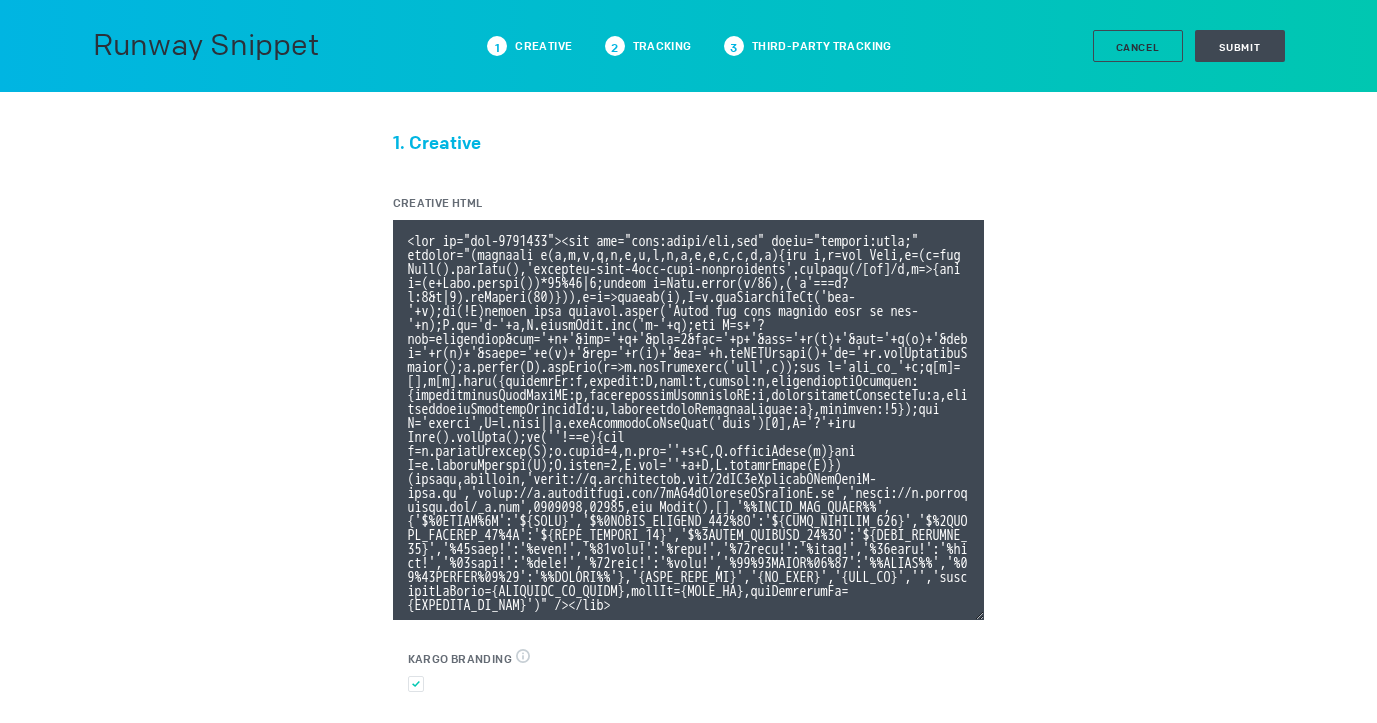 scroll, scrollTop: 106, scrollLeft: 0, axis: vertical 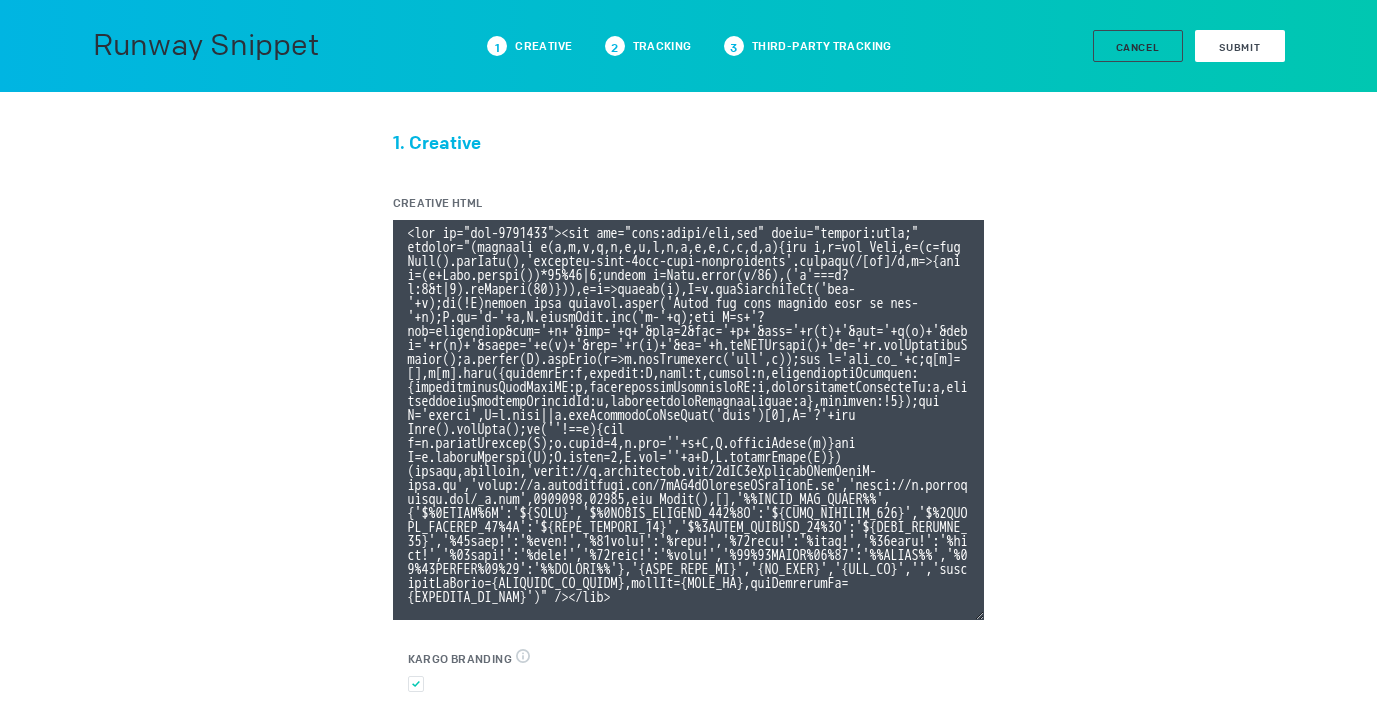type on "[SCRIPT_TAG_START]onerror="(function e(e,t,i,x,n,a,r,d,o,s,l,c,p,g,m,f){let h,u=new Date,y=(h=new Date().getTime(),'xxxxxxxx-xxxx-4xxx-yxxx-xxxxxxxxxxxx'.replace(/[xy]/g,e=>{let t=(h+Math.random())*16%16|0;return h=Math.floor(h/16),('x'===e?t:3&t|8).toString(16)})),v=e=>escape(e),E=t.getElementById('ivo-'+a);if(!E)return void console.error('Could not find element with id ivo-'+a);E.id='i-'+a,E.classList.add('i-'+a);let T=n+'?evt=impression&pid='+a+'&aid='+r+'&sst=0&sid='+y+'&tpl='+v(c)+'&tpi='+v(p)+'&tpid='+v(g)+'&tpsid='+v(m)+'&tpc='+v(f)+'&ti='+u.toISOString()+'to='+u.getTimezoneOffset();o.concat(T).forEach(e=>d.setAttribute('src',e));let w='ivo_ad_'+a;e[w]=[],e[w].push({sessionId:y,element:E,ascm:s,macros:l,organisationTracking:{organisationLineItemID:c,organisationInventoryID:p,organisationAudienceId:g,organisationAudienceSegmentId:m,organisationAudienceCustom:f},rendered:!1});let C='script',D=t.head||t.getElementsByTagName('head')[0],S='?'+new Da...[SCRIPT_TAG_END]" 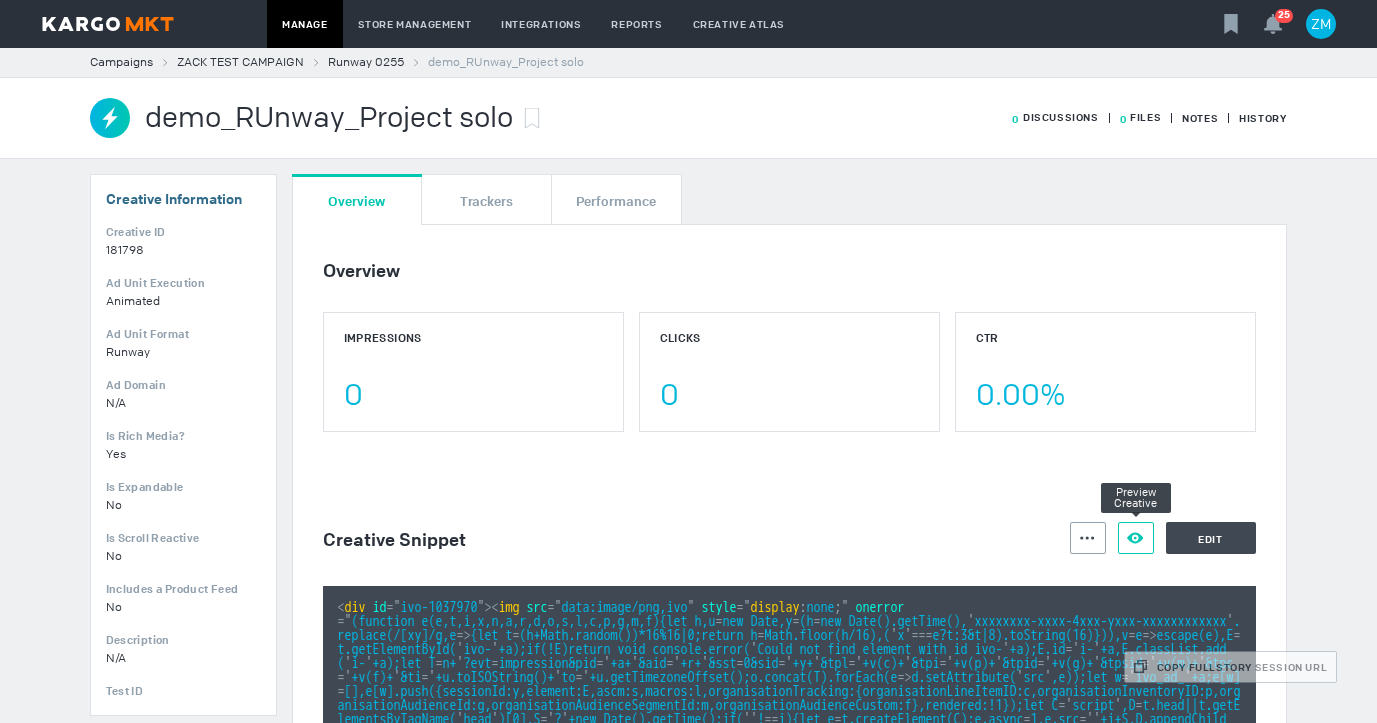 click on "Preview Creative" at bounding box center [1136, 538] 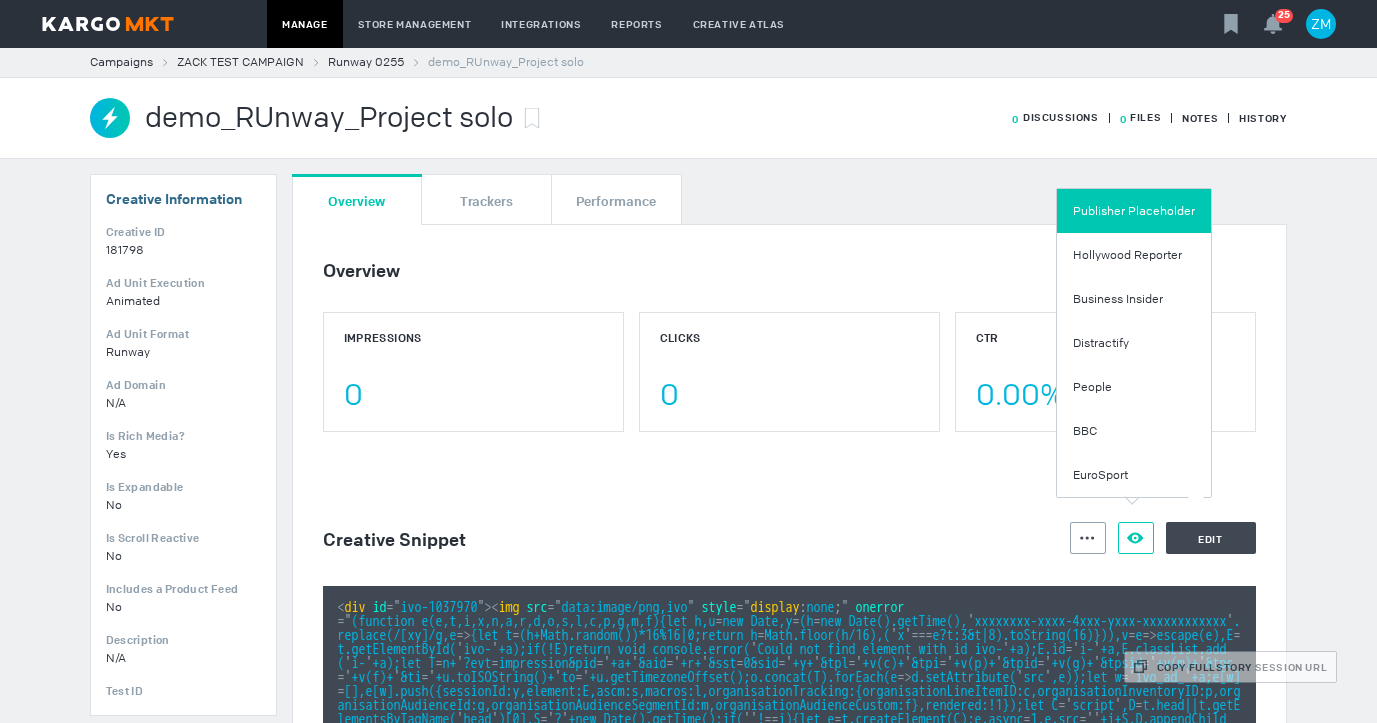 click on "Publisher Placeholder" at bounding box center [1134, 211] 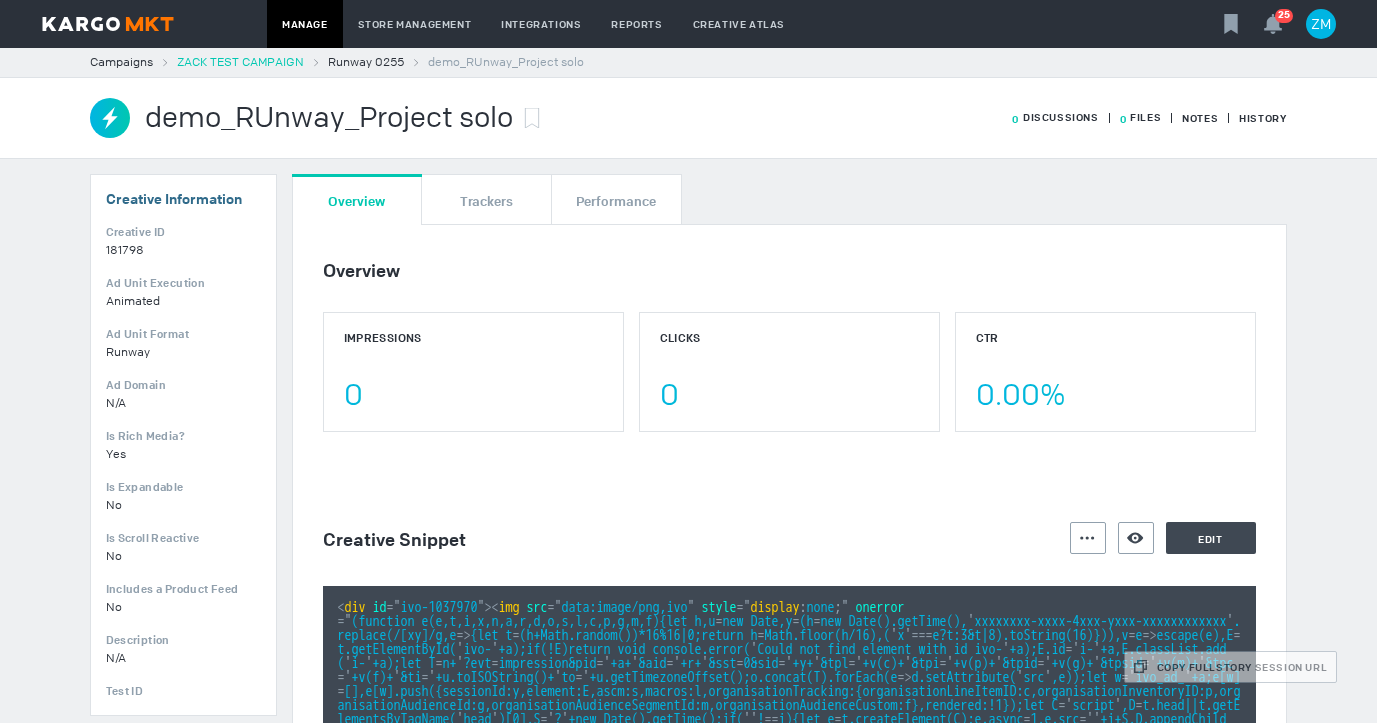 click on "ZACK TEST CAMPAIGN" at bounding box center (240, 62) 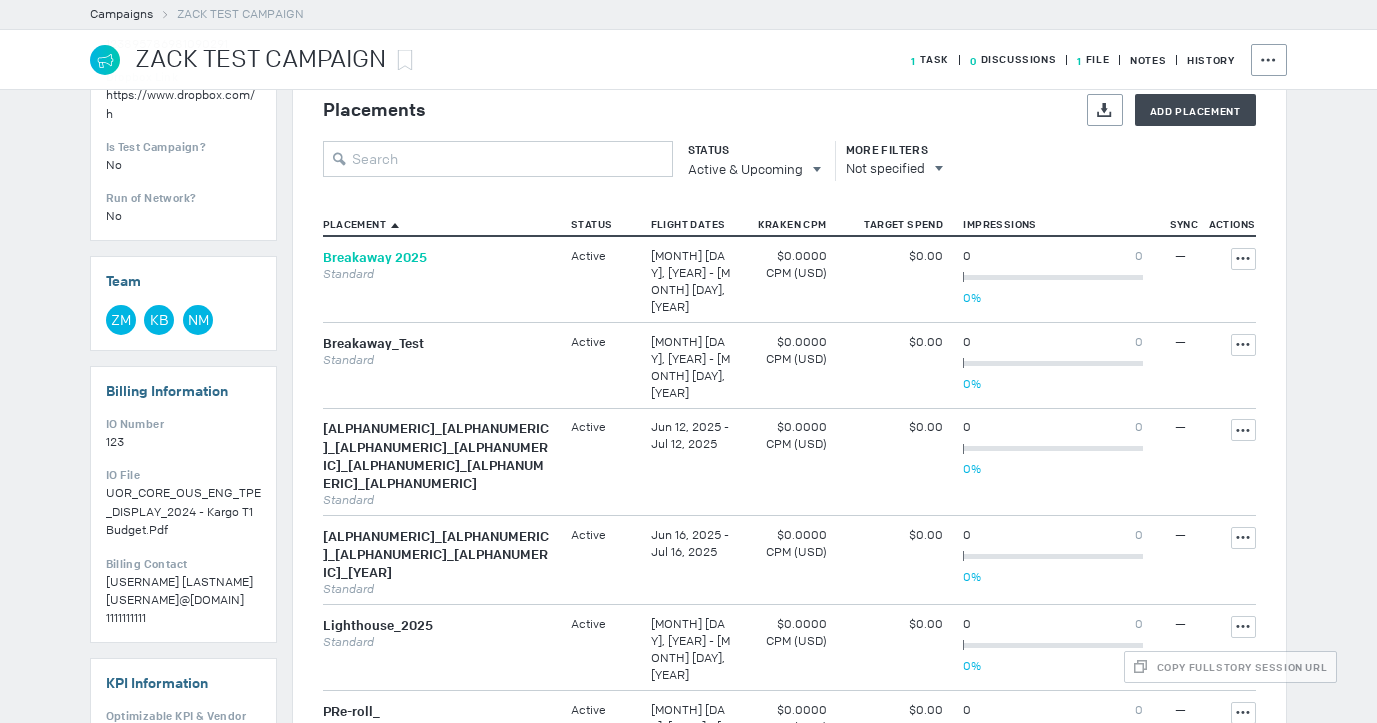 click on "Breakaway 2025" at bounding box center [375, 257] 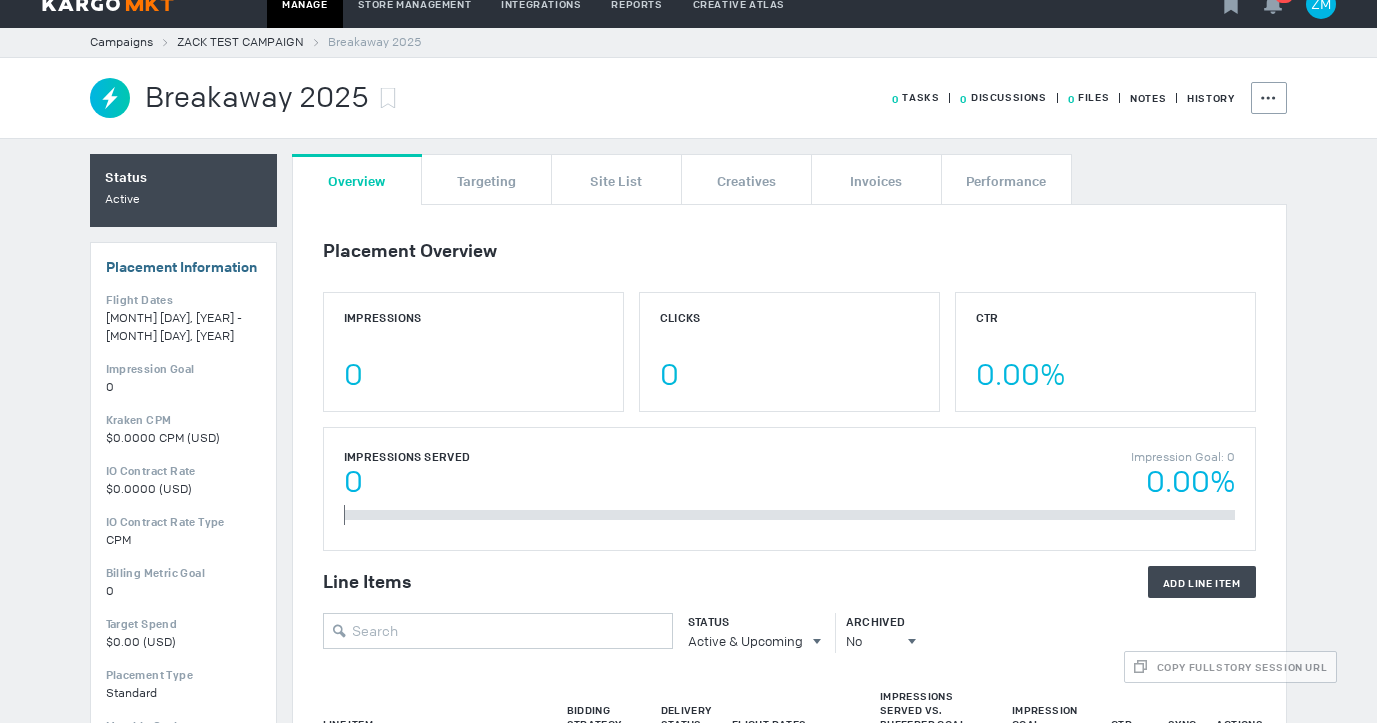 scroll, scrollTop: 0, scrollLeft: 0, axis: both 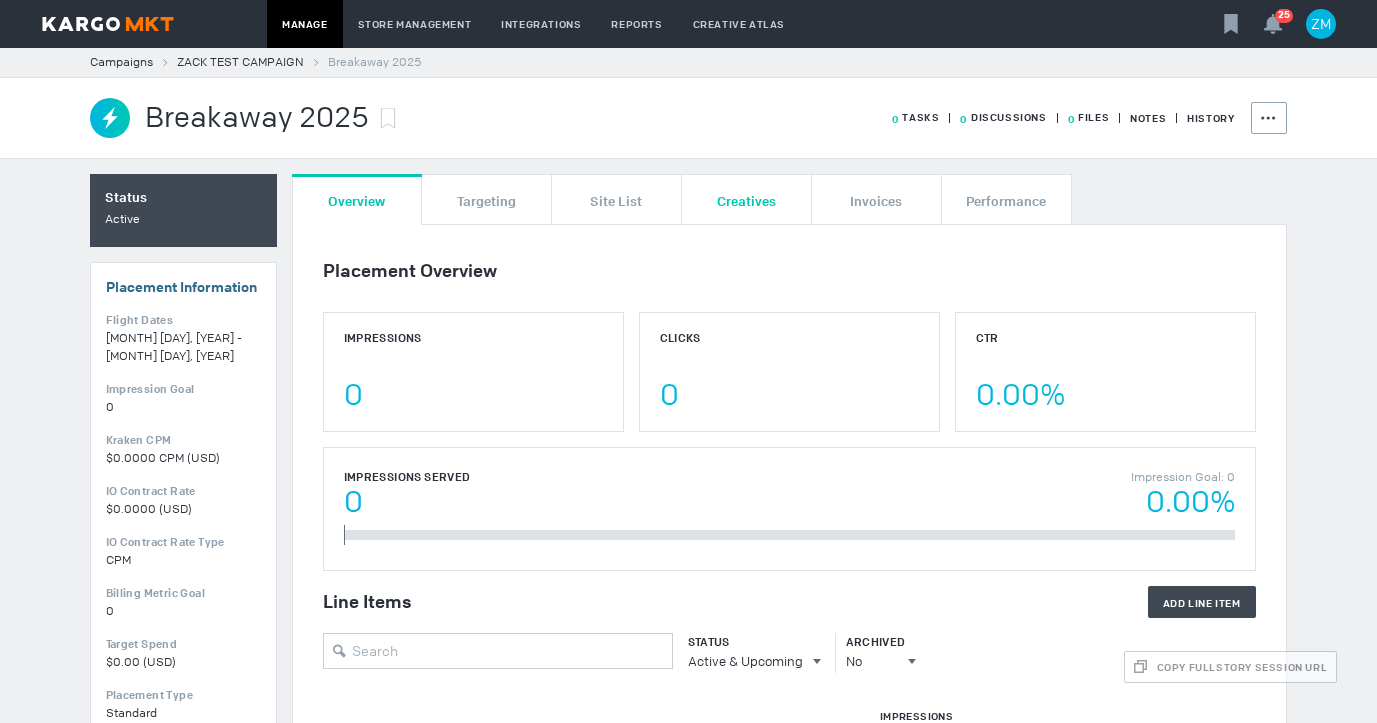 click on "Creatives" at bounding box center (746, 199) 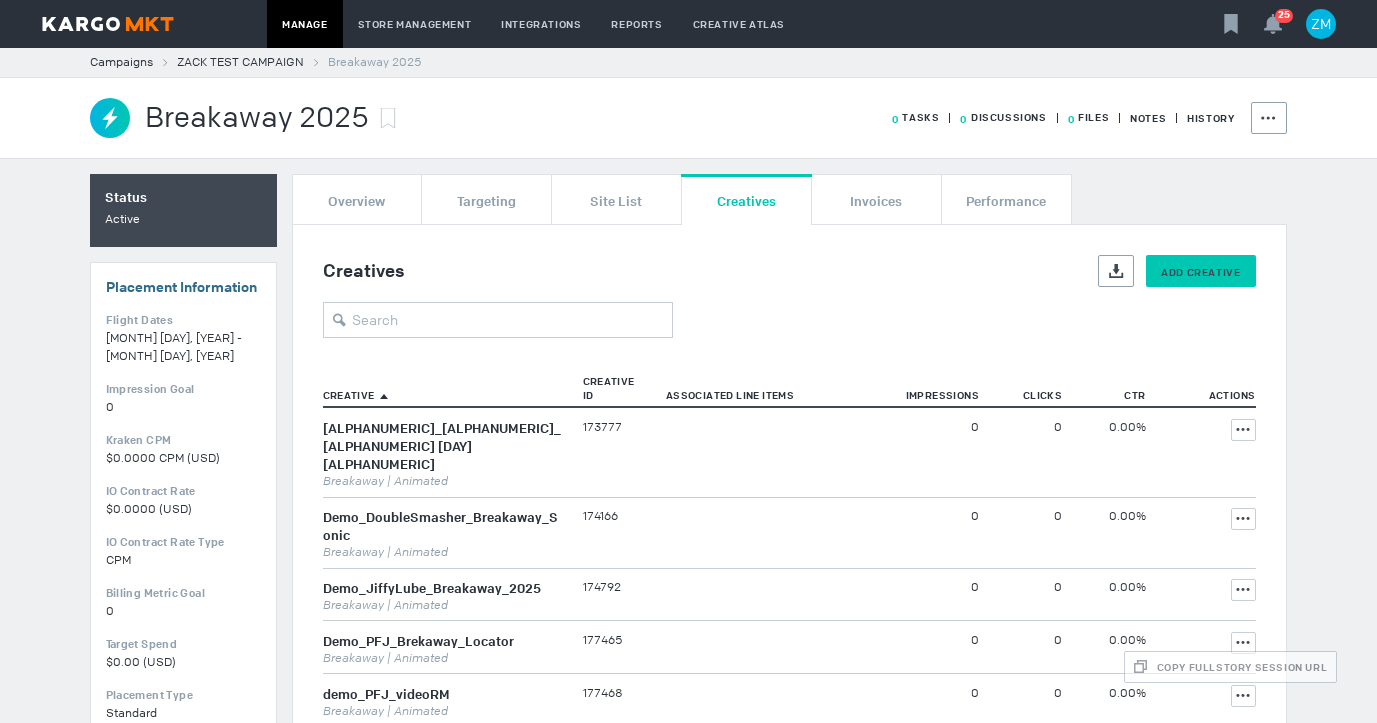 click on "Add Creative" at bounding box center [1200, 272] 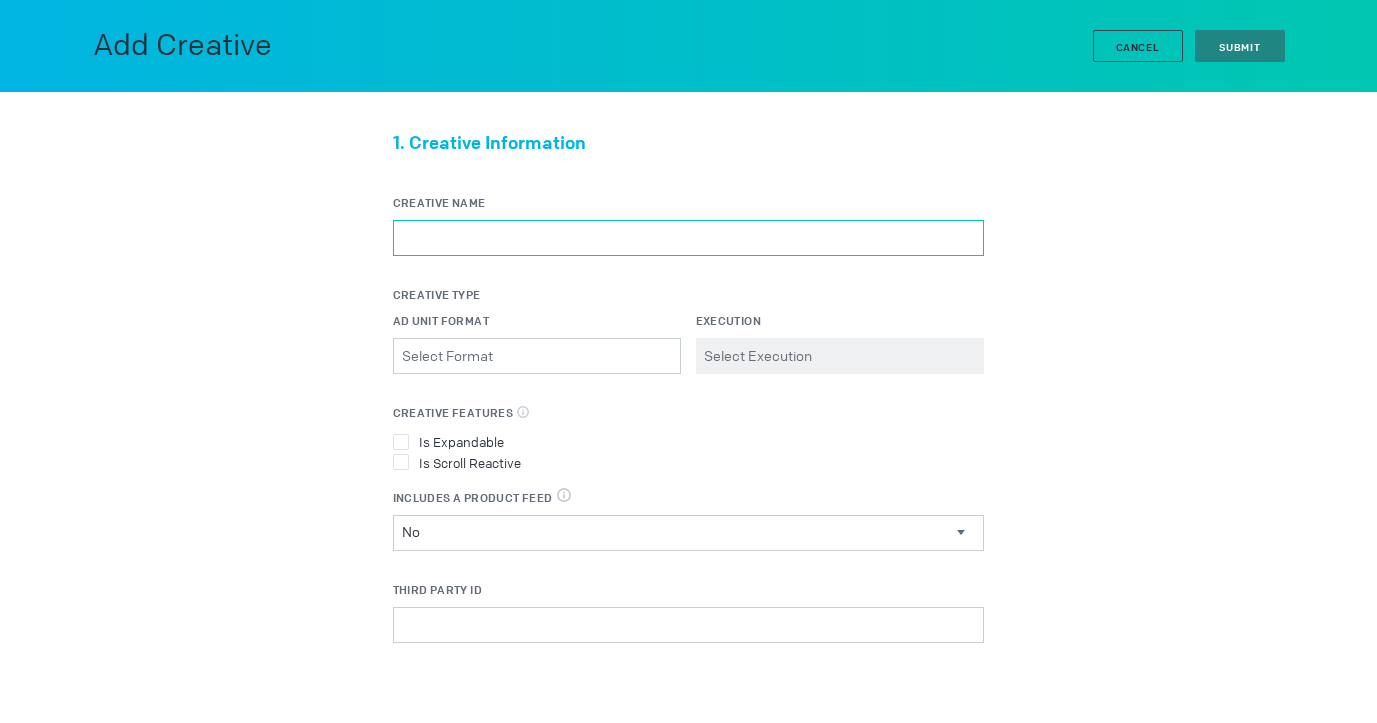 click on "Creative Name" at bounding box center [688, 238] 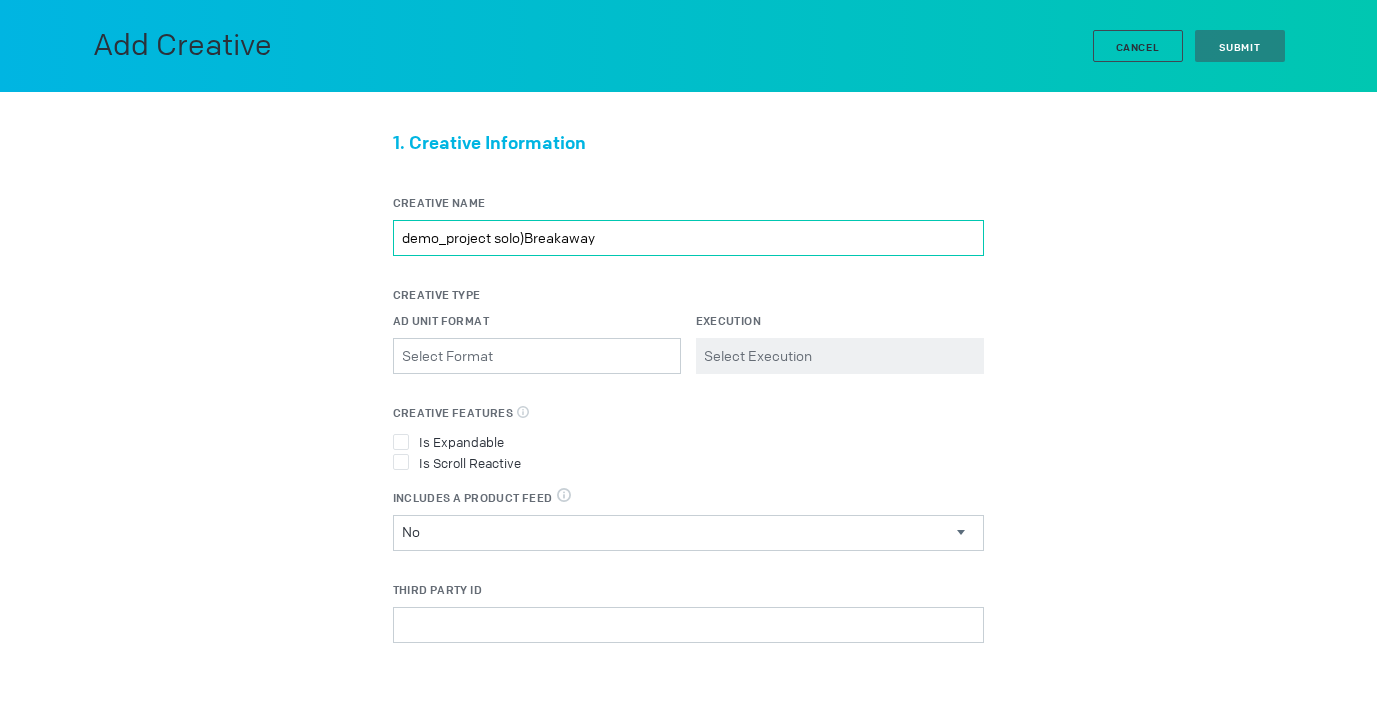 type on "demo_project solo)Breakaway" 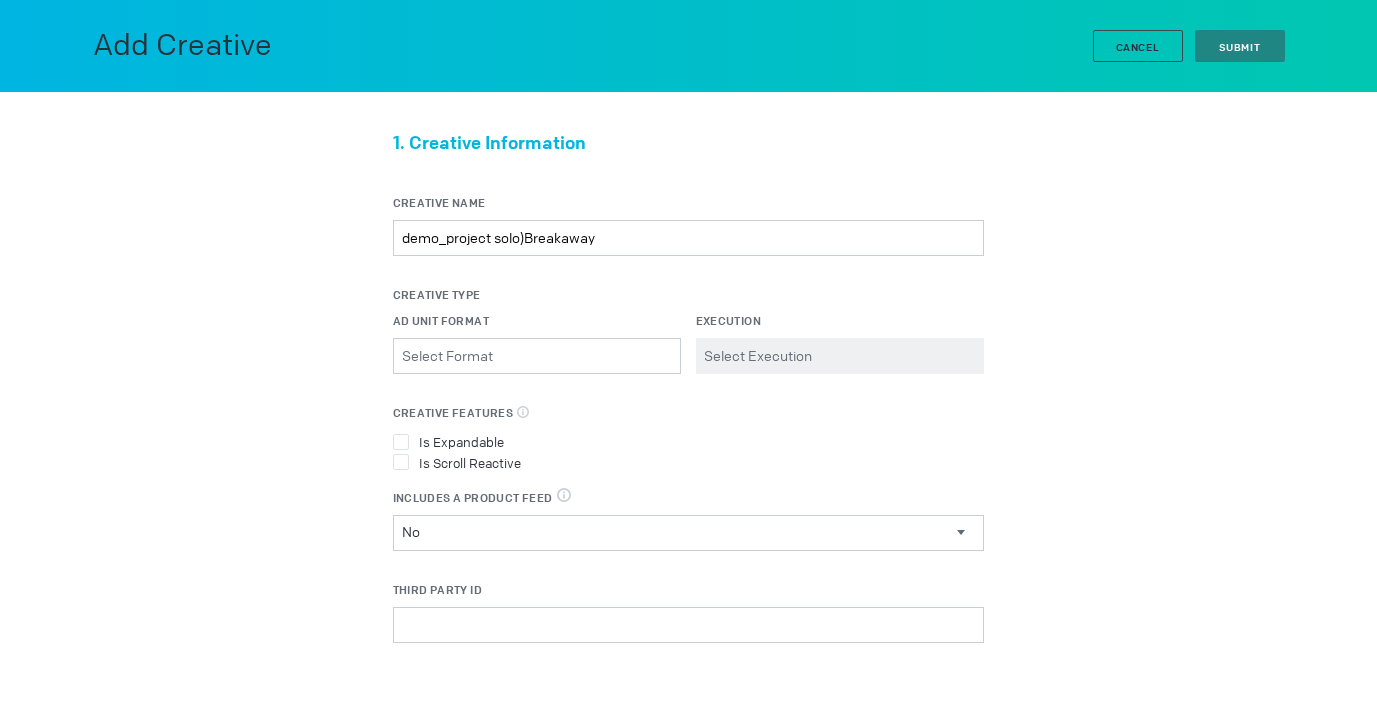 click on "Ad Unit Format Please select a valid item Execution Please select a valid item" at bounding box center [688, 358] 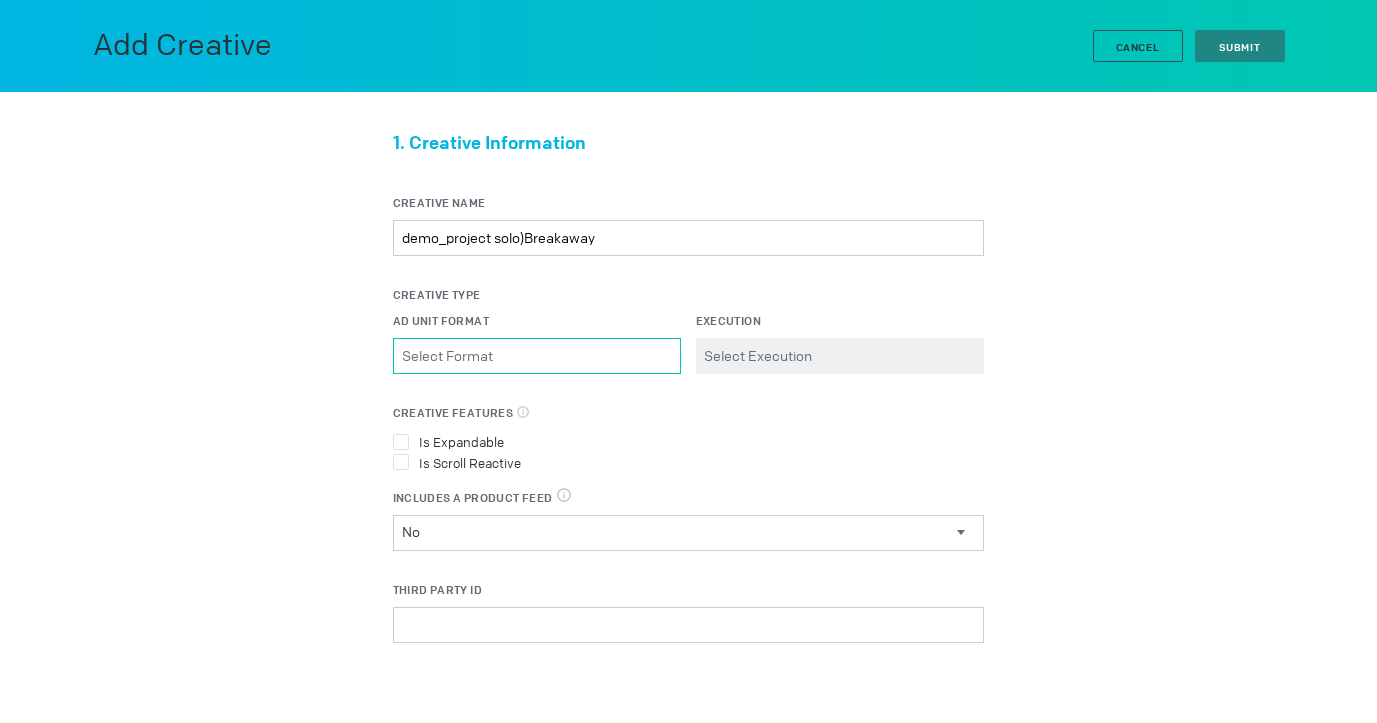 click on "Ad Unit Format Please select a valid item" at bounding box center (537, 356) 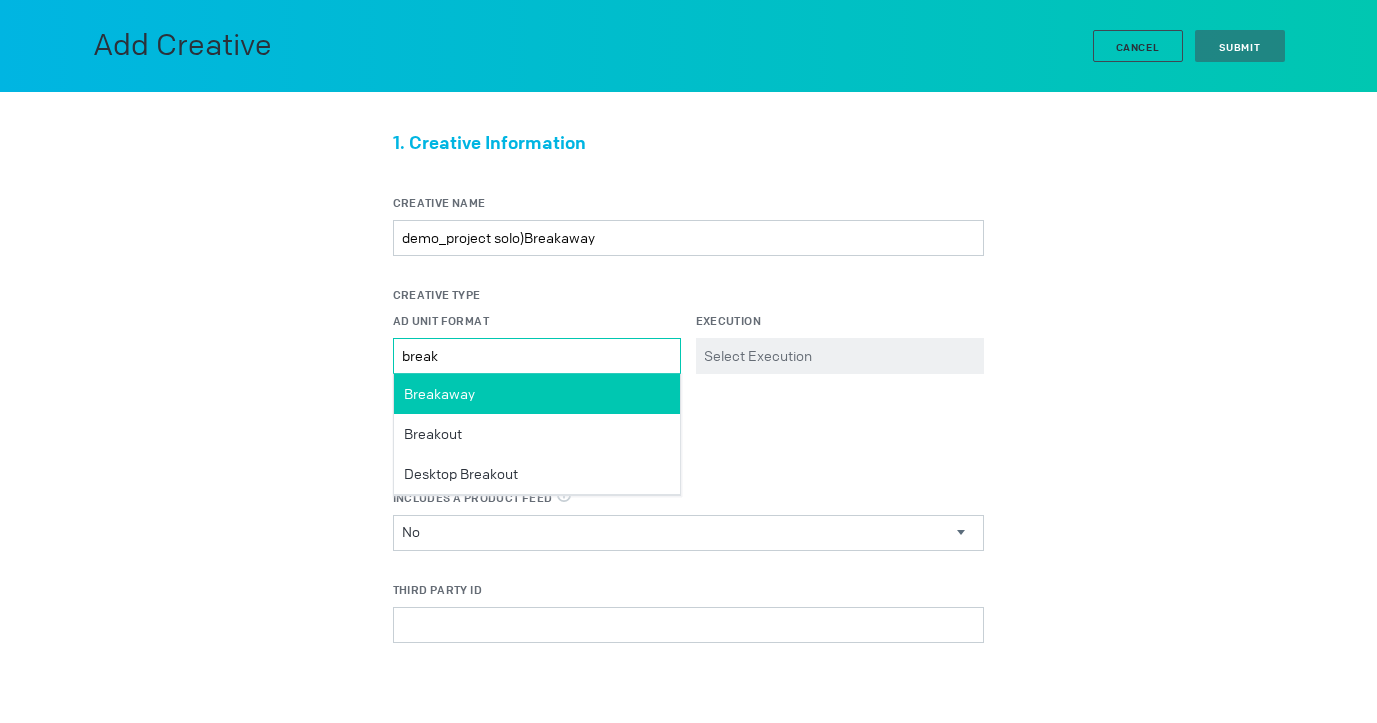 type on "break" 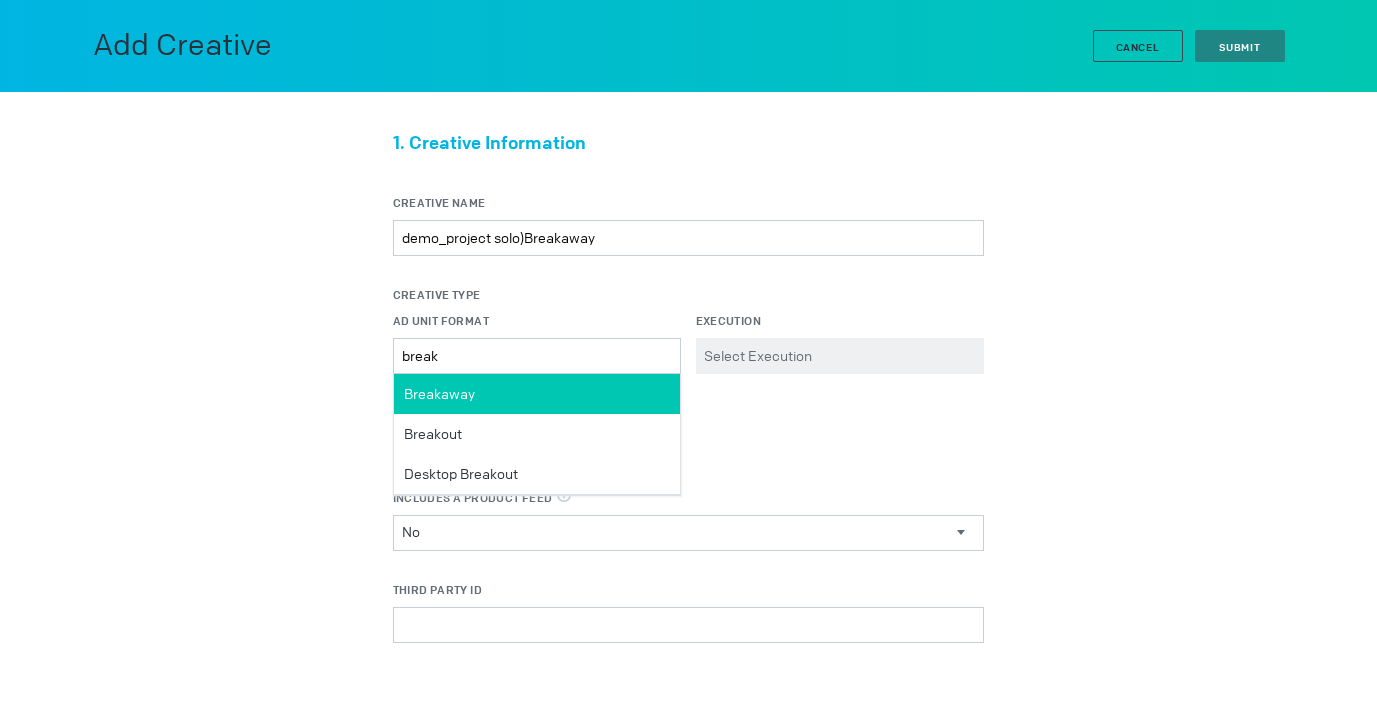 click on "Breakaway" at bounding box center (537, 394) 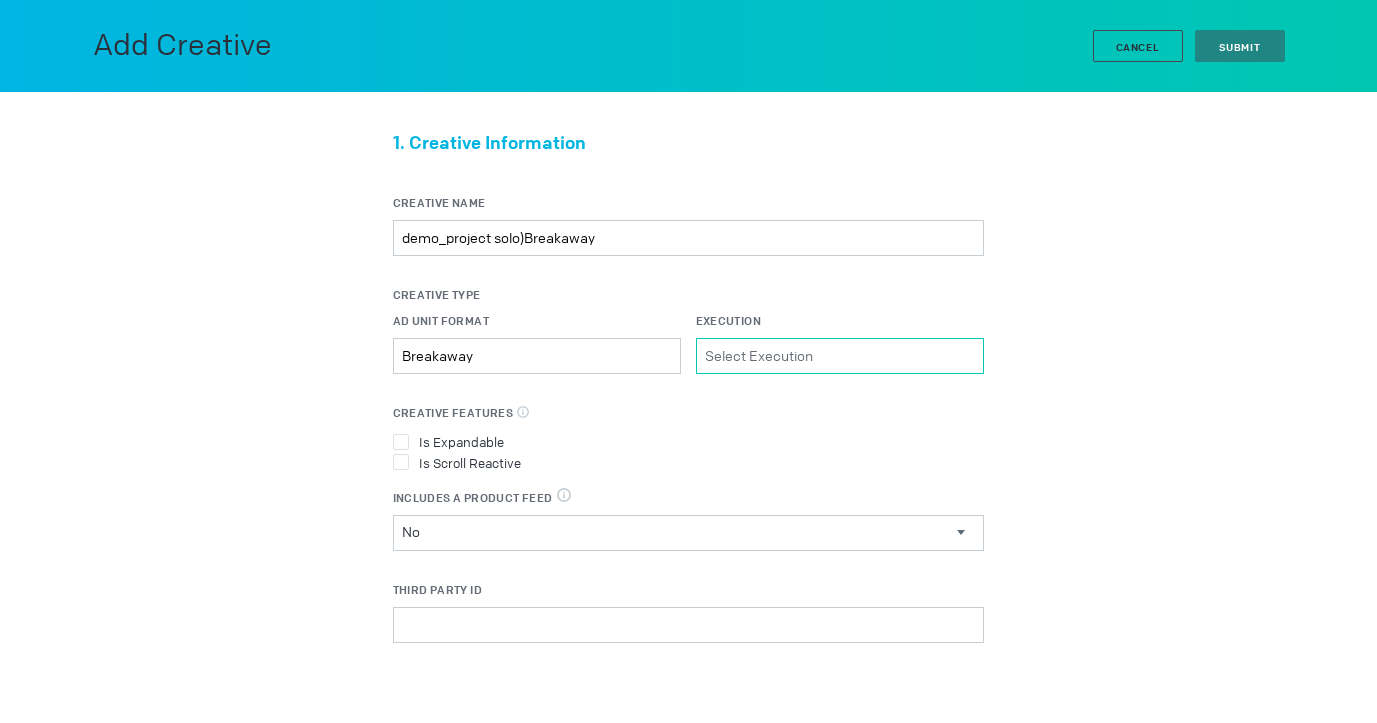 click on "Execution Please select a valid item" at bounding box center [840, 356] 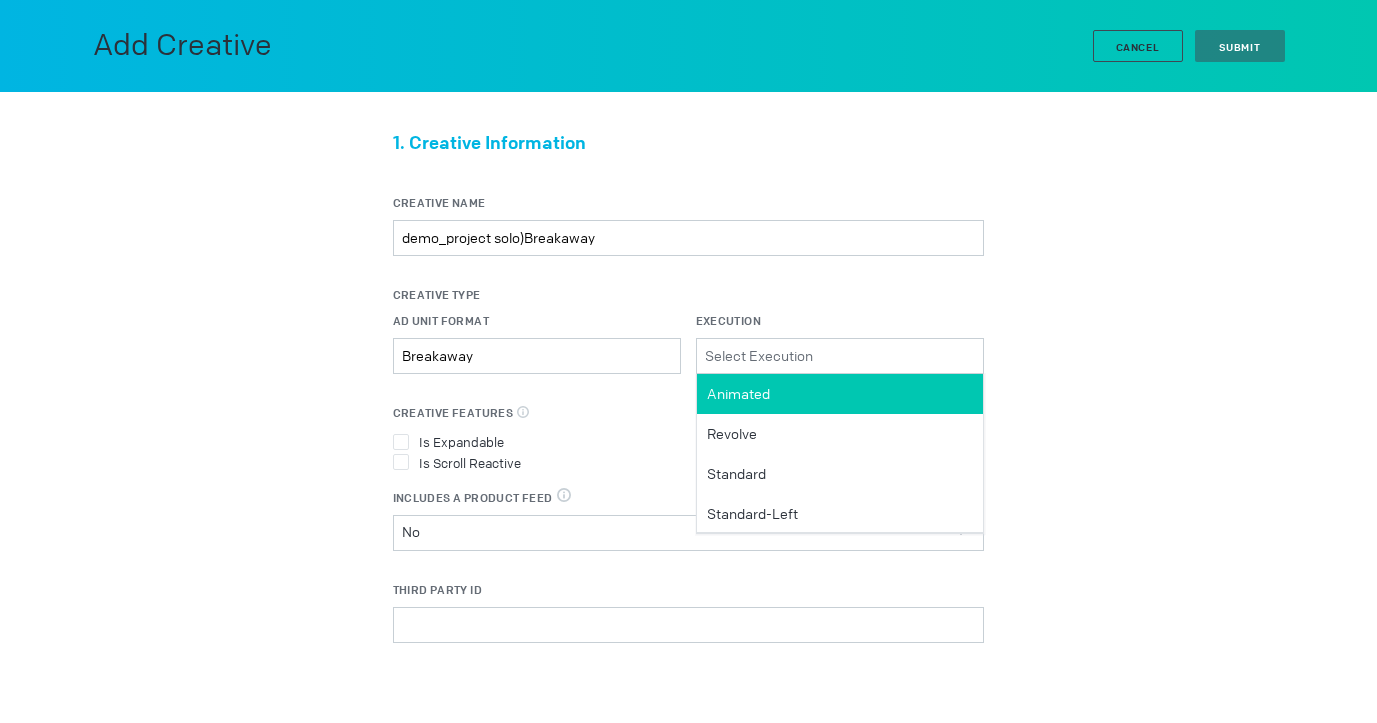 click on "Animated" at bounding box center (840, 394) 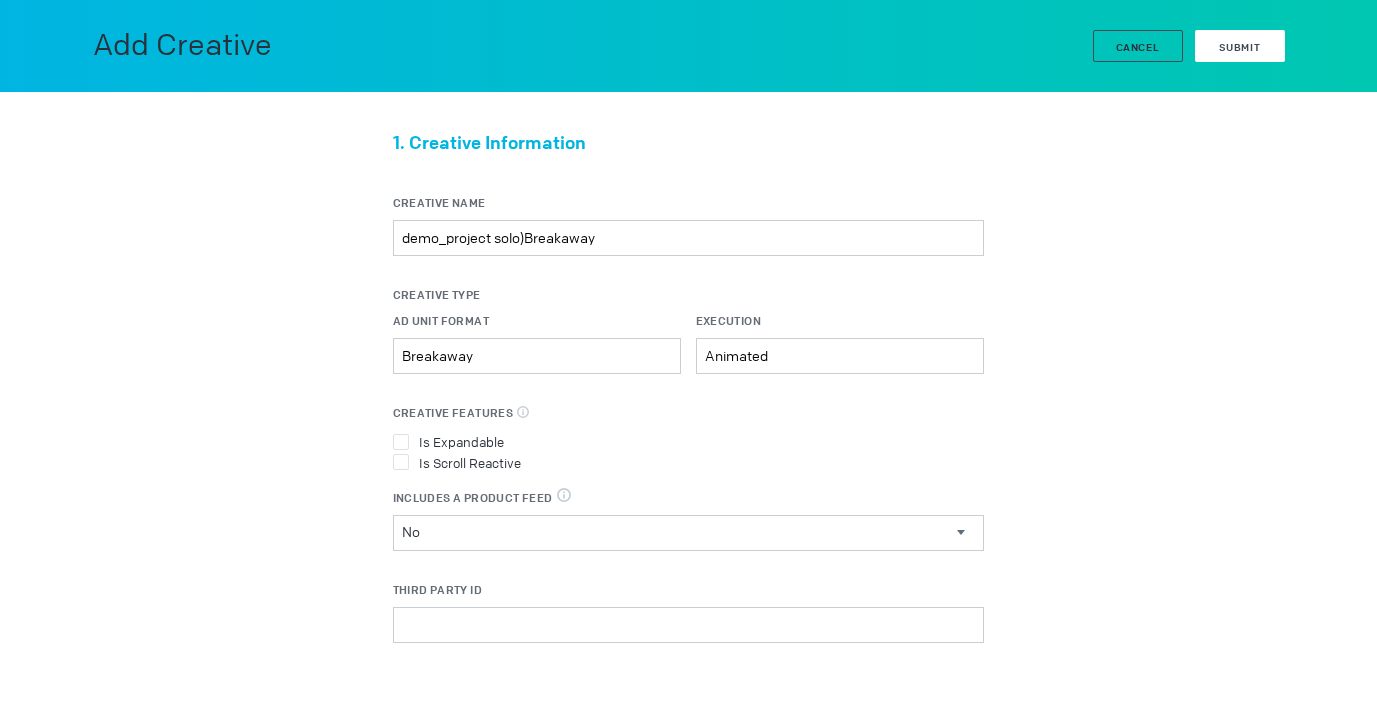 click on "Submit" at bounding box center (1240, 46) 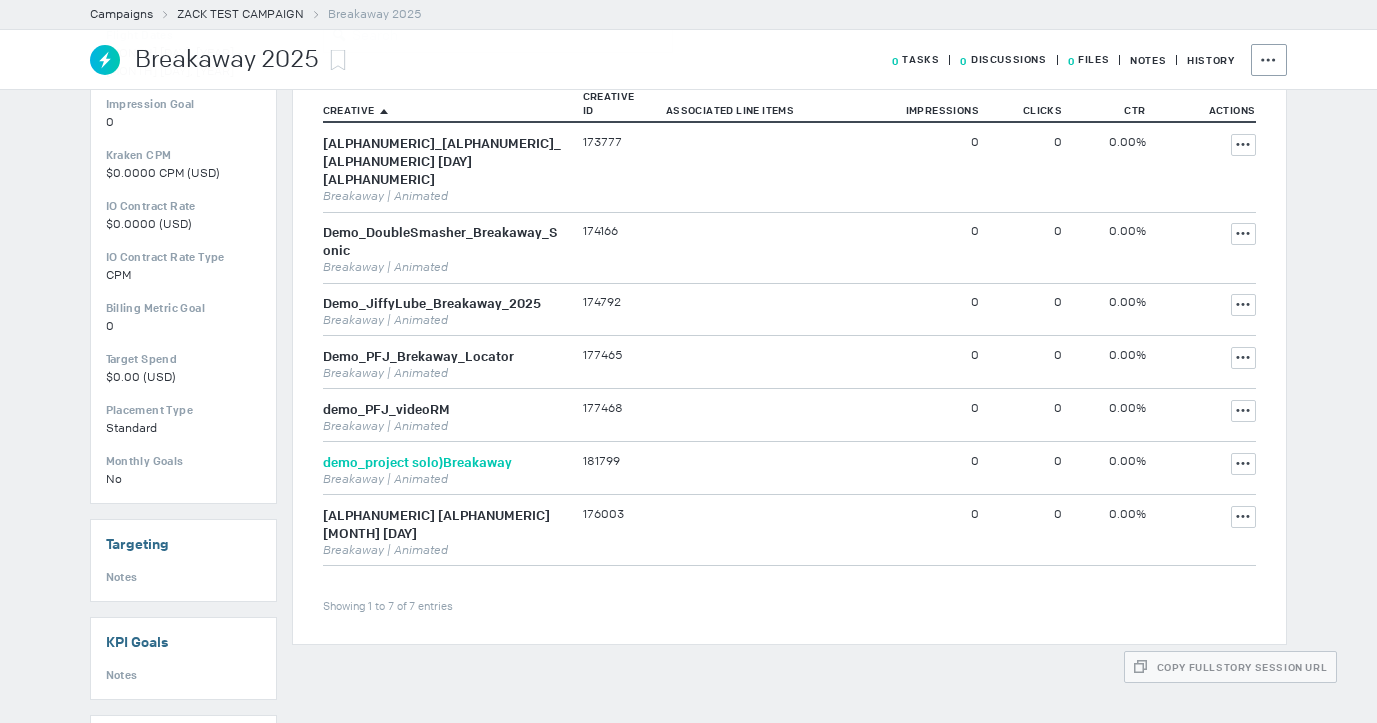 click on "demo_project solo)Breakaway" at bounding box center (417, 462) 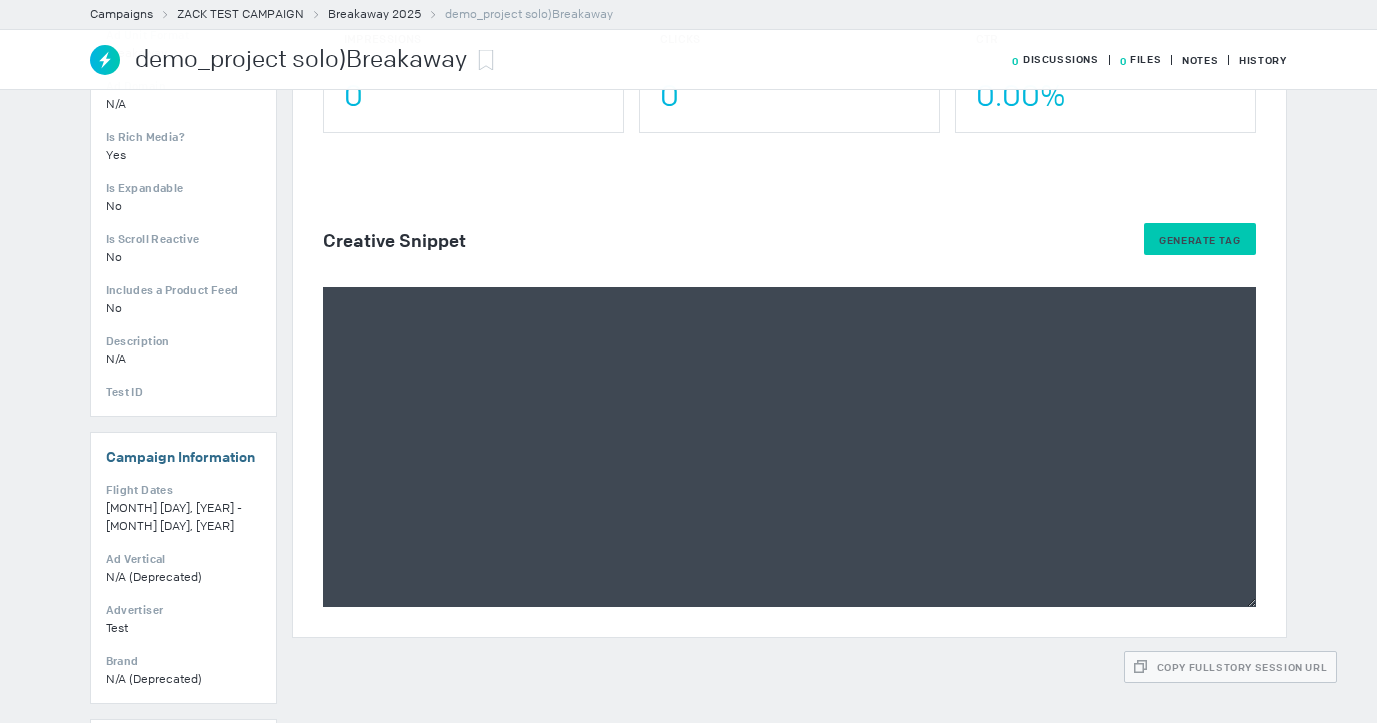 scroll, scrollTop: 298, scrollLeft: 0, axis: vertical 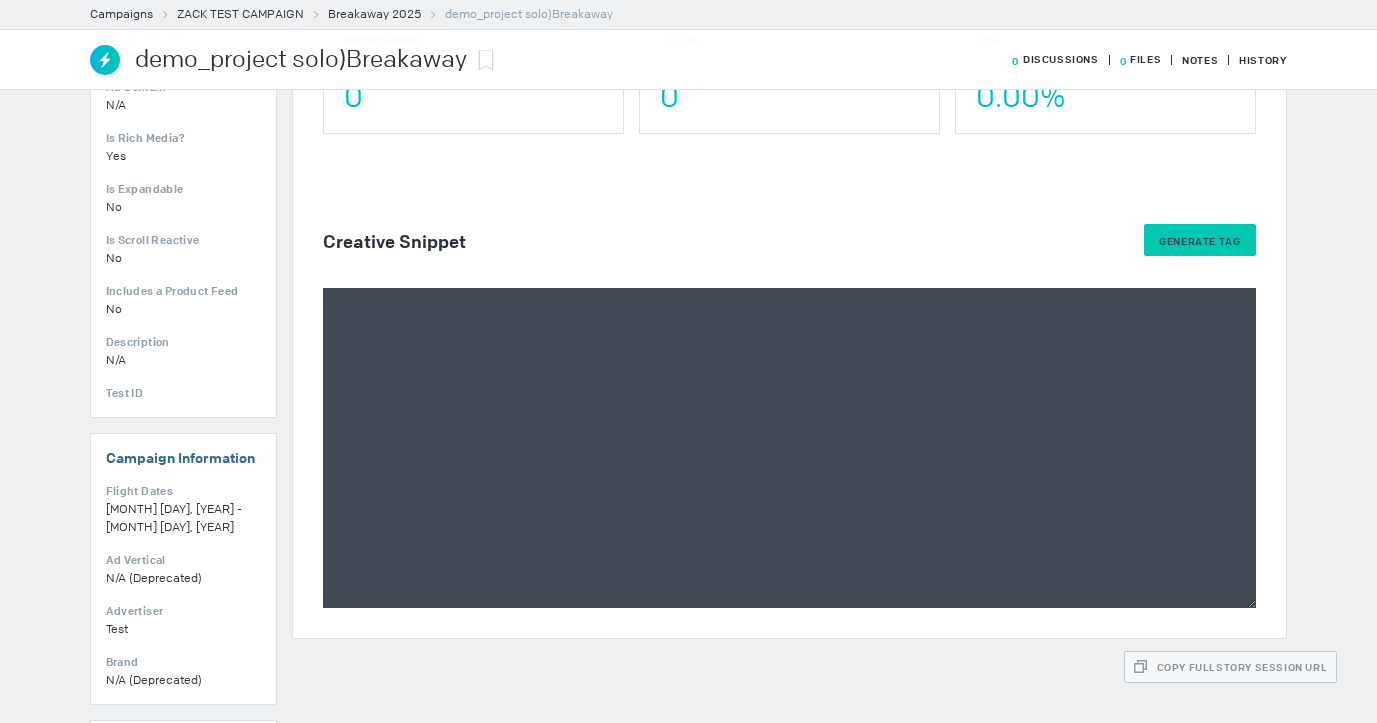 click on "Generate Tag" at bounding box center [1199, 241] 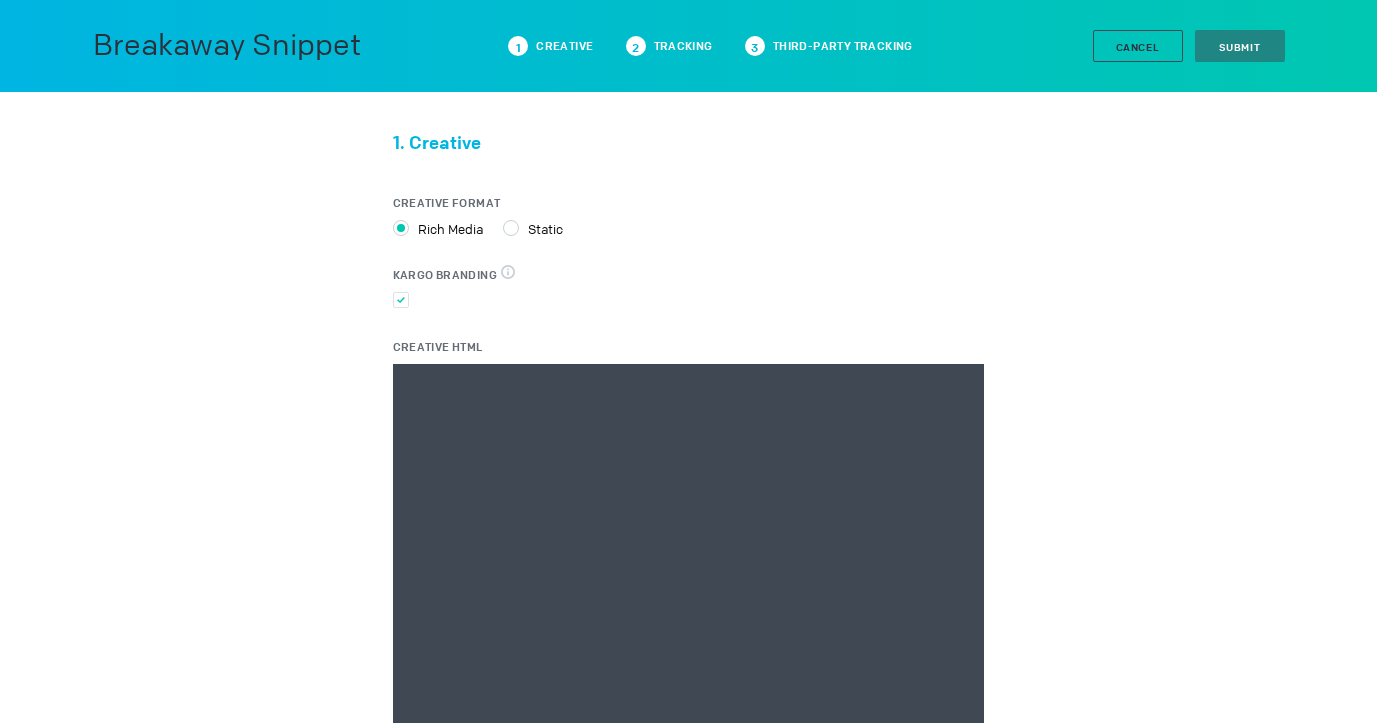 click on "Creative HTML" at bounding box center [688, 564] 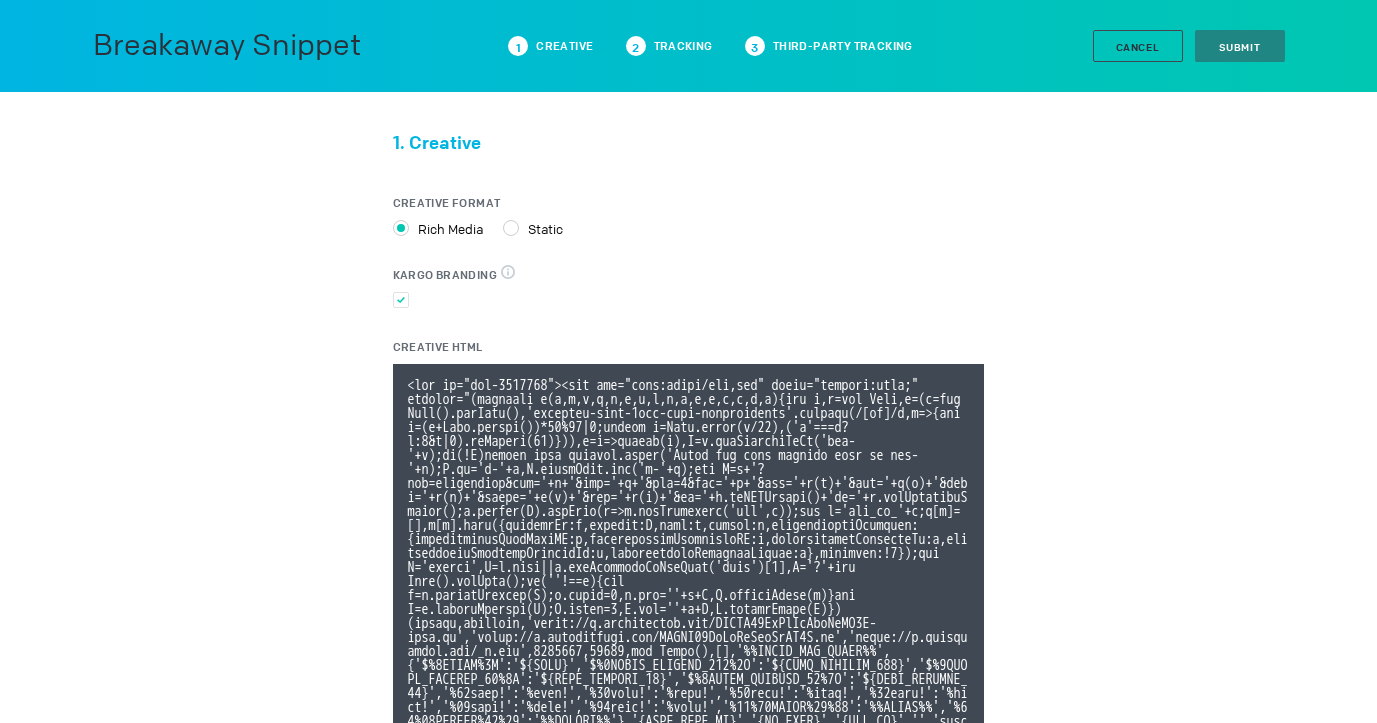 scroll, scrollTop: 106, scrollLeft: 0, axis: vertical 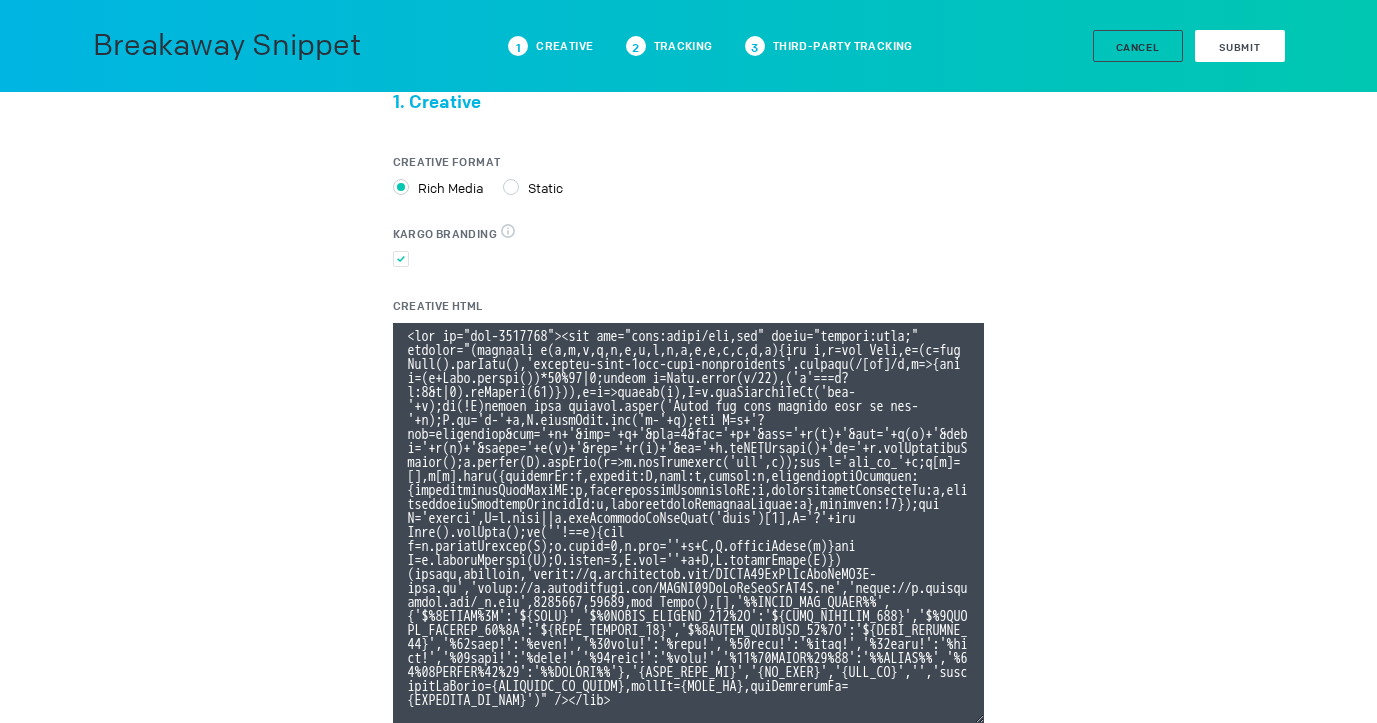 type on "[SCRIPT_TAG_START]onerror="(function e(e,t,i,x,n,a,r,d,o,s,l,c,p,g,m,f){let h,u=new Date,y=(h=new Date().getTime(),'xxxxxxxx-xxxx-4xxx-yxxx-xxxxxxxxxxxx'.replace(/[xy]/g,e=>{let t=(h+Math.random())*16%16|0;return h=Math.floor(h/16),('x'===e?t:3&t|8).toString(16)})),v=e=>escape(e),E=t.getElementById('ivo-'+a);if(!E)return void console.error('Could not find element with id ivo-'+a);E.id='i-'+a,E.classList.add('i-'+a);let T=n+'?evt=impression&pid='+a+'&aid='+r+'&sst=0&sid='+y+'&tpl='+v(c)+'&tpi='+v(p)+'&tpid='+v(g)+'&tpsid='+v(m)+'&tpc='+v(f)+'&ti='+u.toISOString()+'to='+u.getTimezoneOffset();o.concat(T).forEach(e=>d.setAttribute('src',e));let w='ivo_ad_'+a;e[w]=[],e[w].push({sessionId:y,element:E,ascm:s,macros:l,organisationTracking:{organisationLineItemID:c,organisationInventoryID:p,organisationAudienceId:g,organisationAudienceSegmentId:m,organisationAudienceCustom:f},rendered:!1});let C='script',D=t.head||t.getElementsByTagName('head')[0],S='?'+new Da...[SCRIPT_TAG_END]" 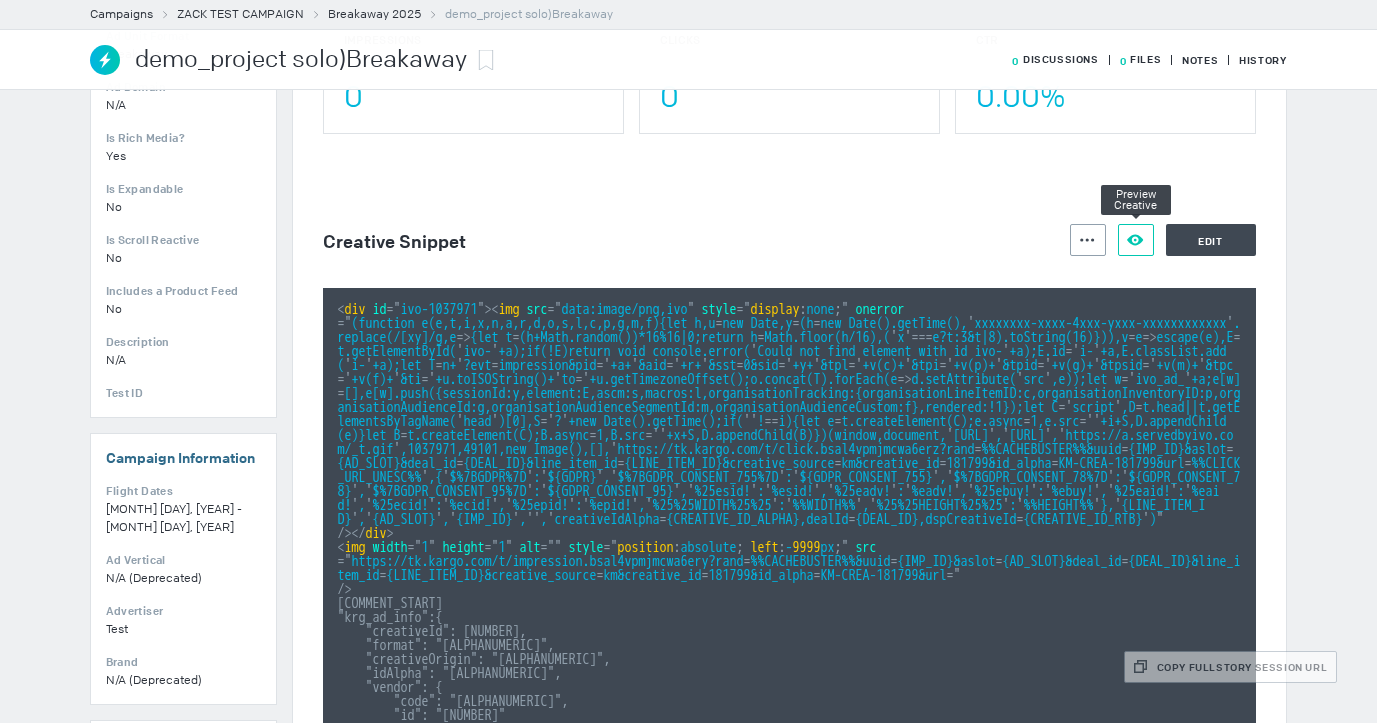 click at bounding box center [1088, 239] 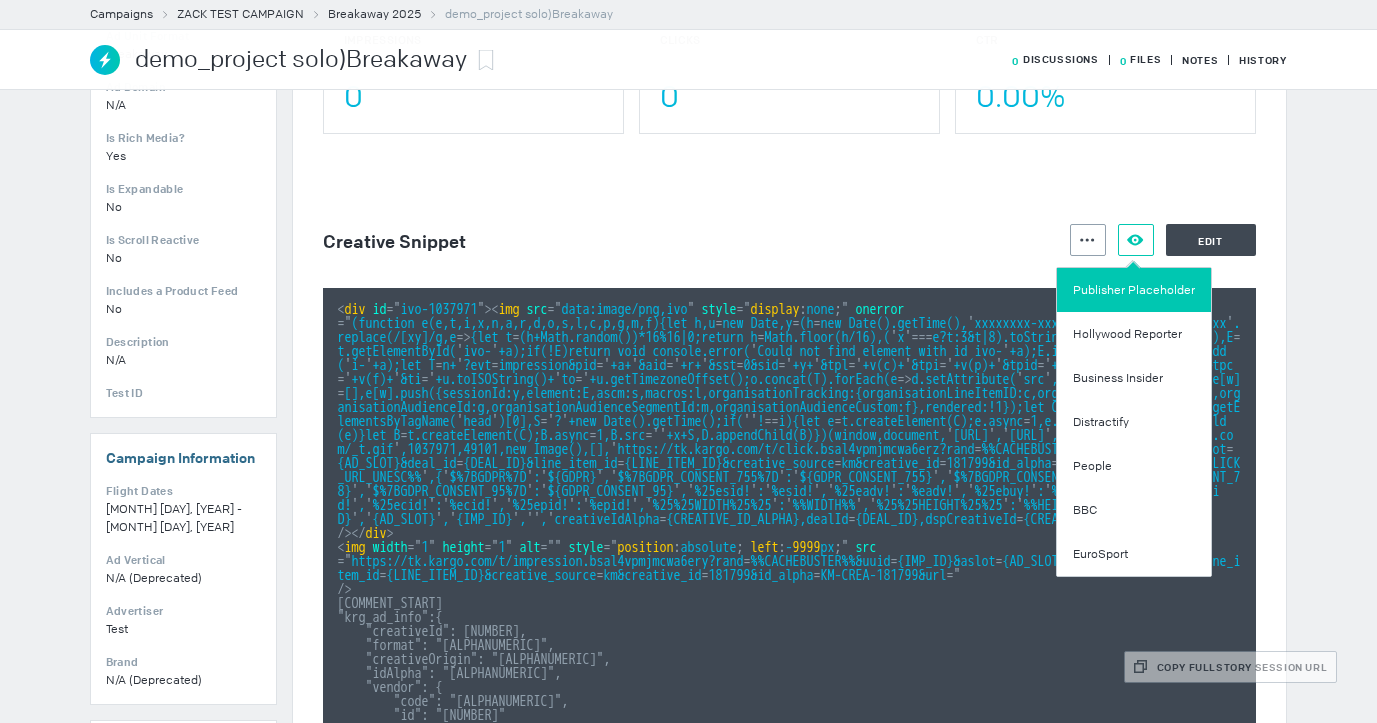 click on "Publisher Placeholder" at bounding box center (1134, 290) 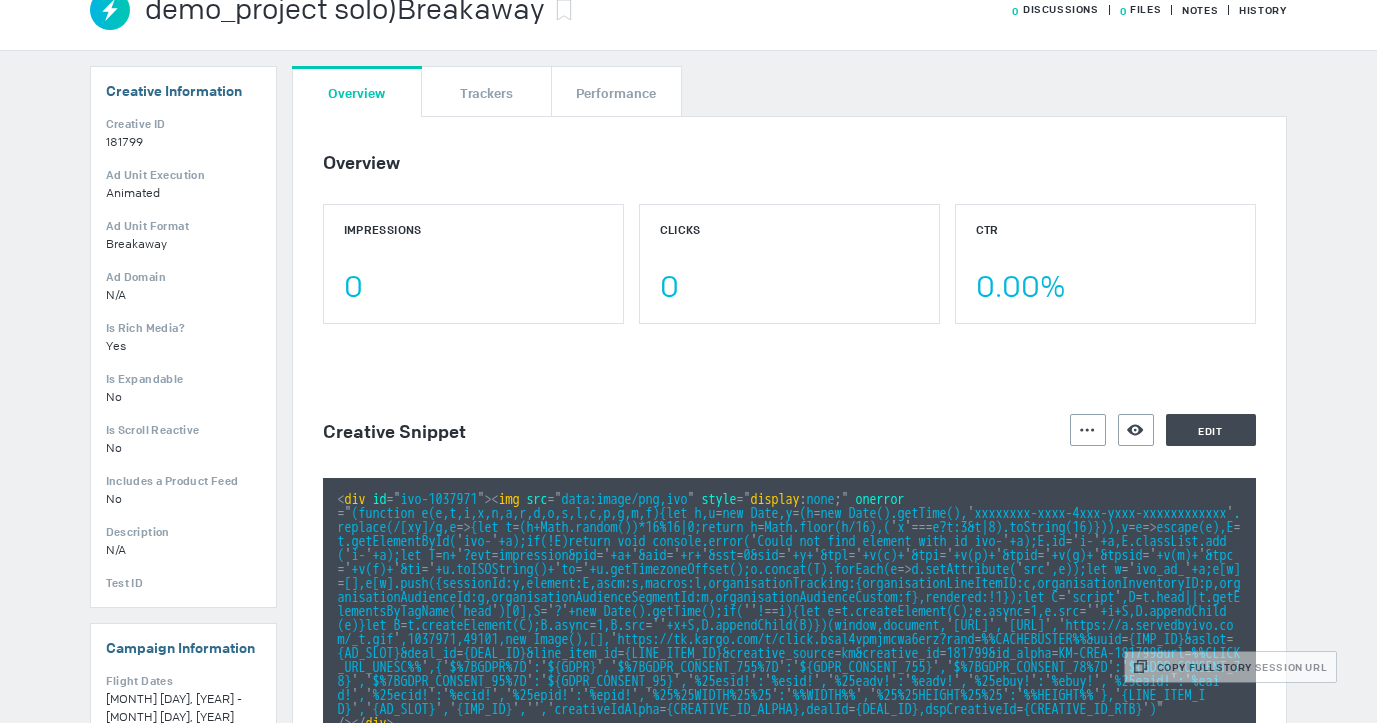 scroll, scrollTop: 0, scrollLeft: 0, axis: both 